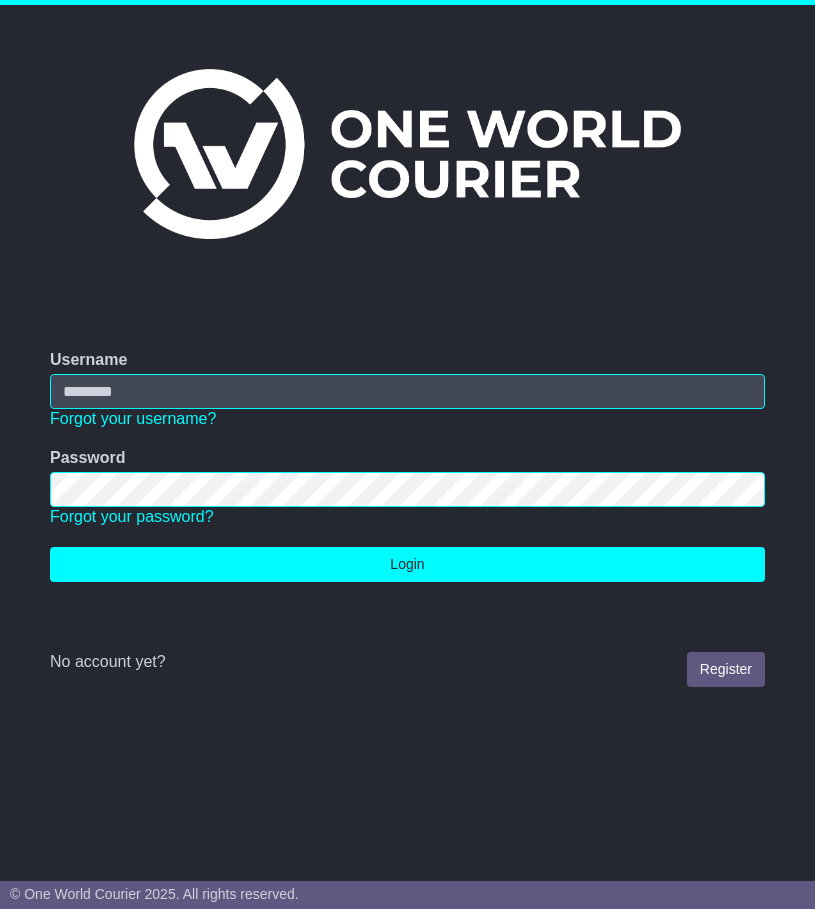 scroll, scrollTop: 0, scrollLeft: 0, axis: both 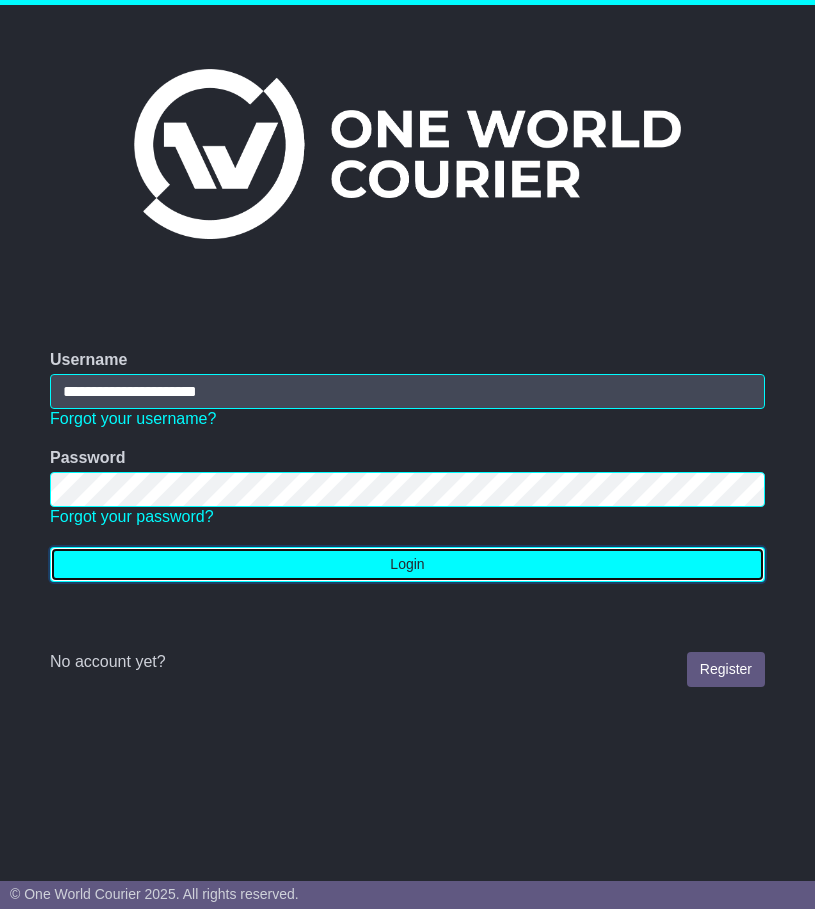click on "Login" at bounding box center (407, 564) 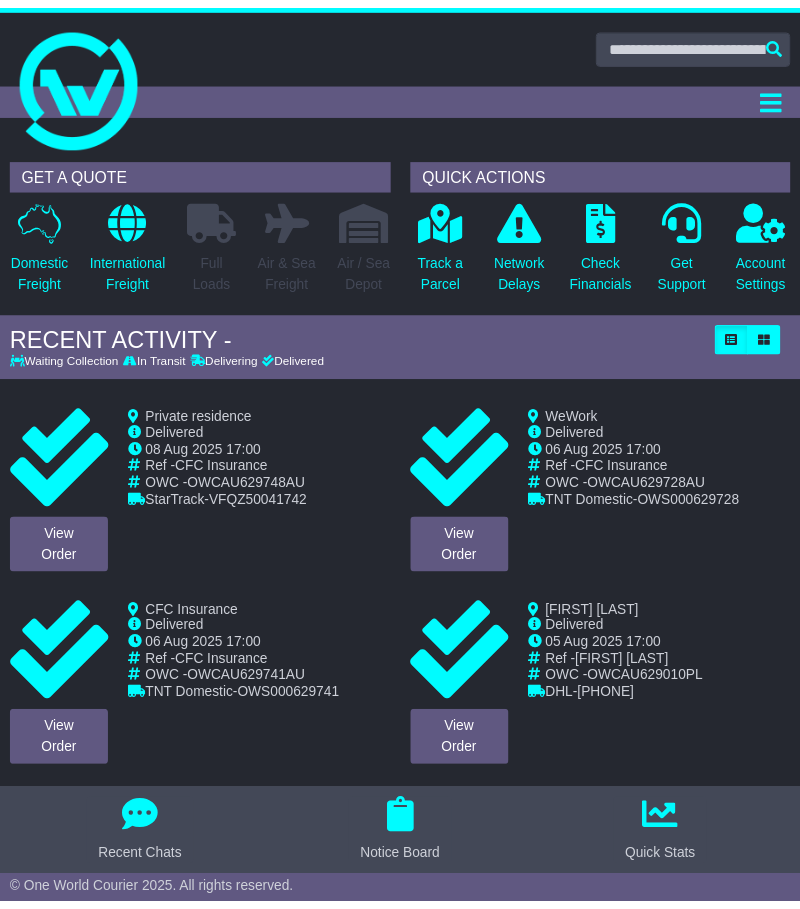 scroll, scrollTop: 0, scrollLeft: 0, axis: both 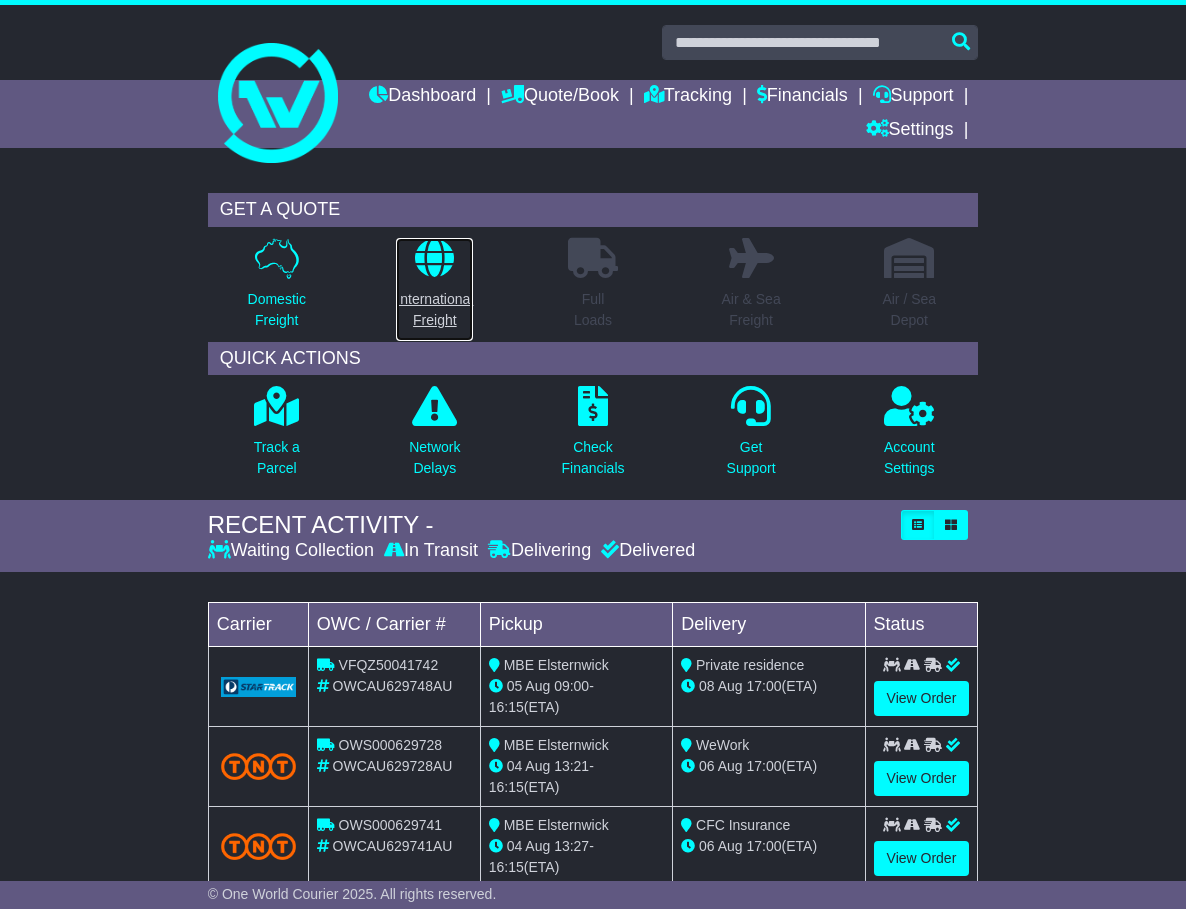 click on "International Freight" at bounding box center (434, 310) 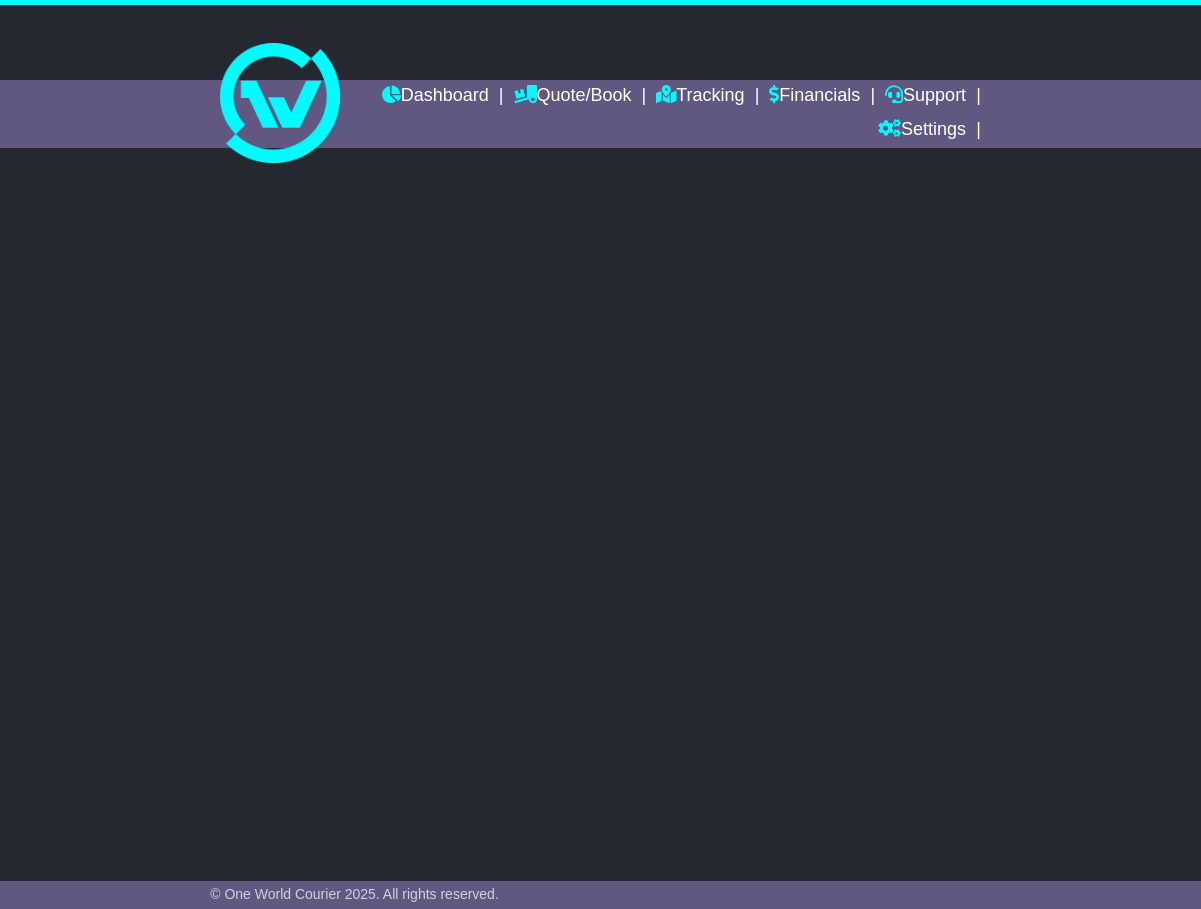 scroll, scrollTop: 0, scrollLeft: 0, axis: both 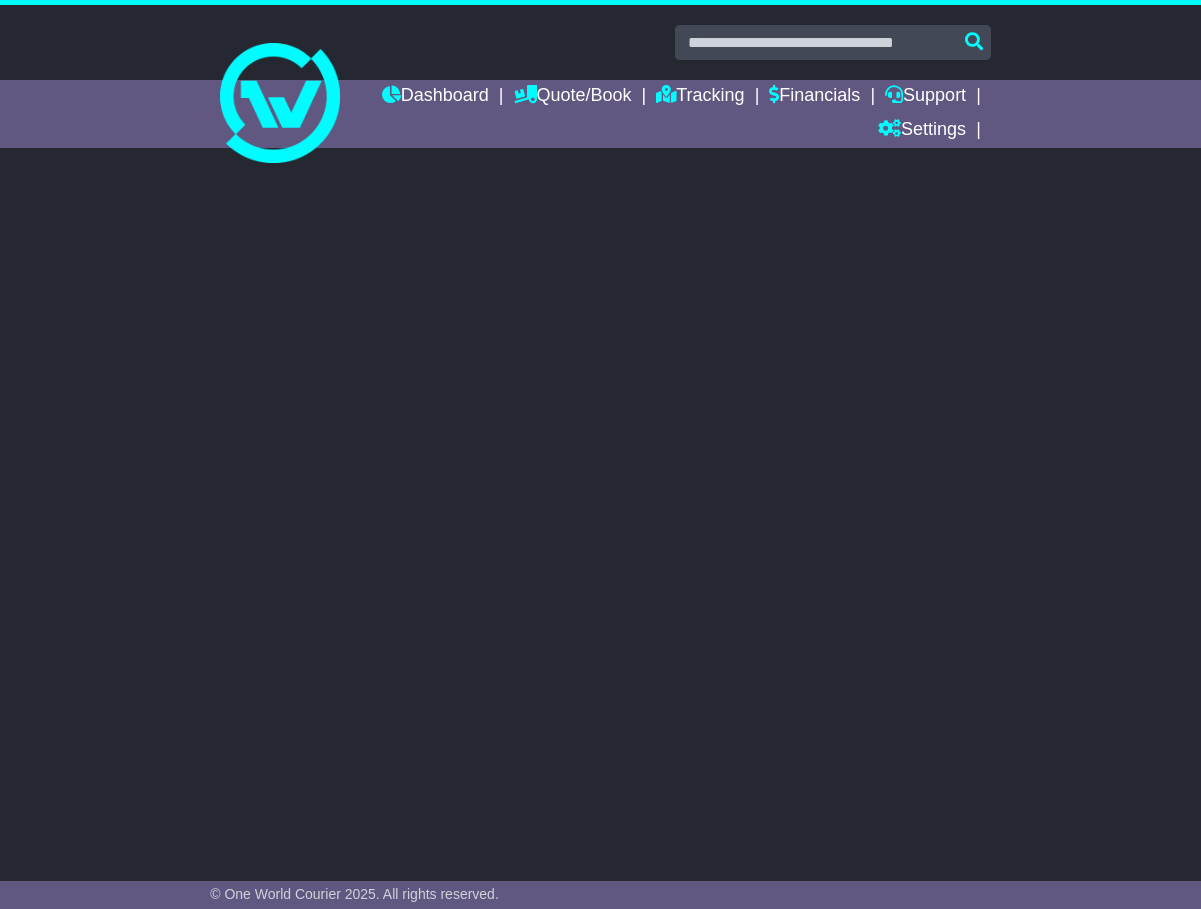 select on "**" 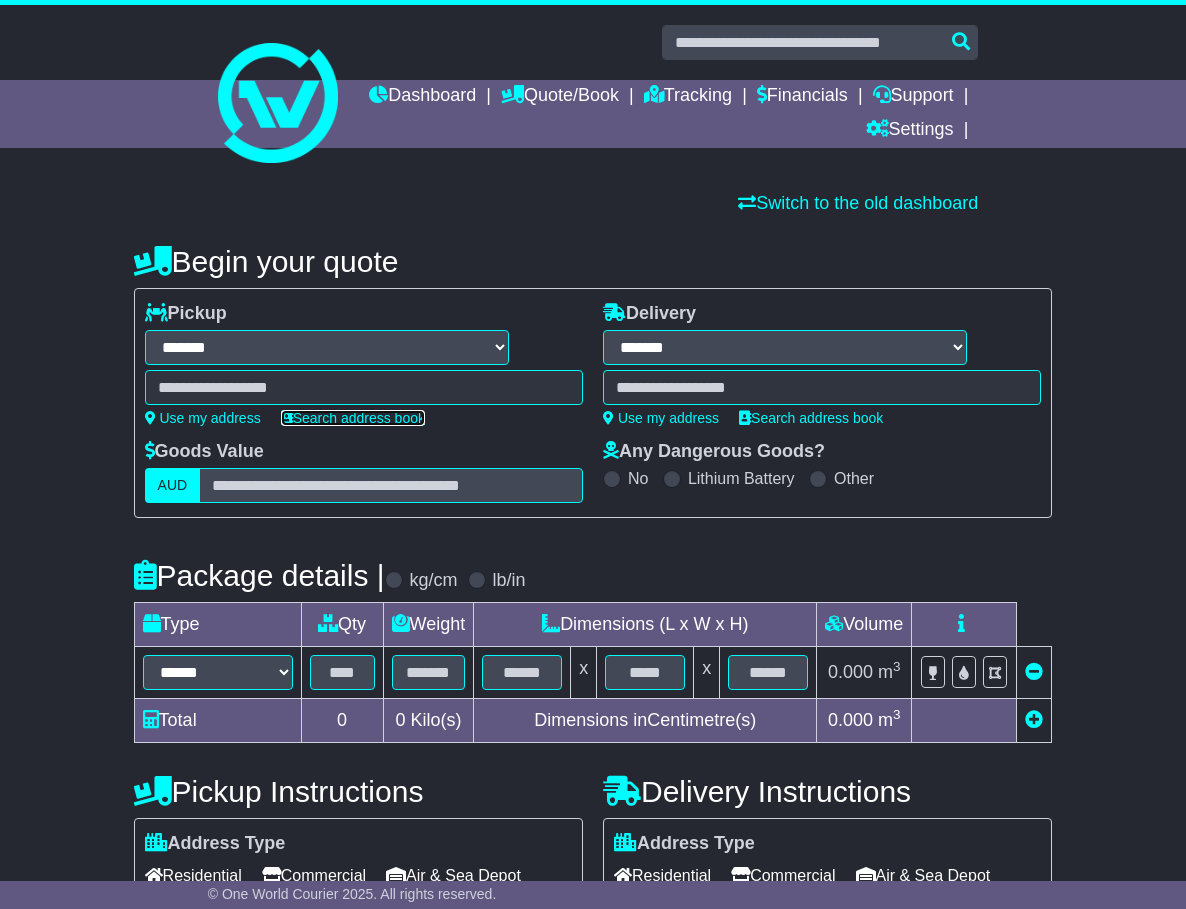click on "Search address book" at bounding box center [353, 418] 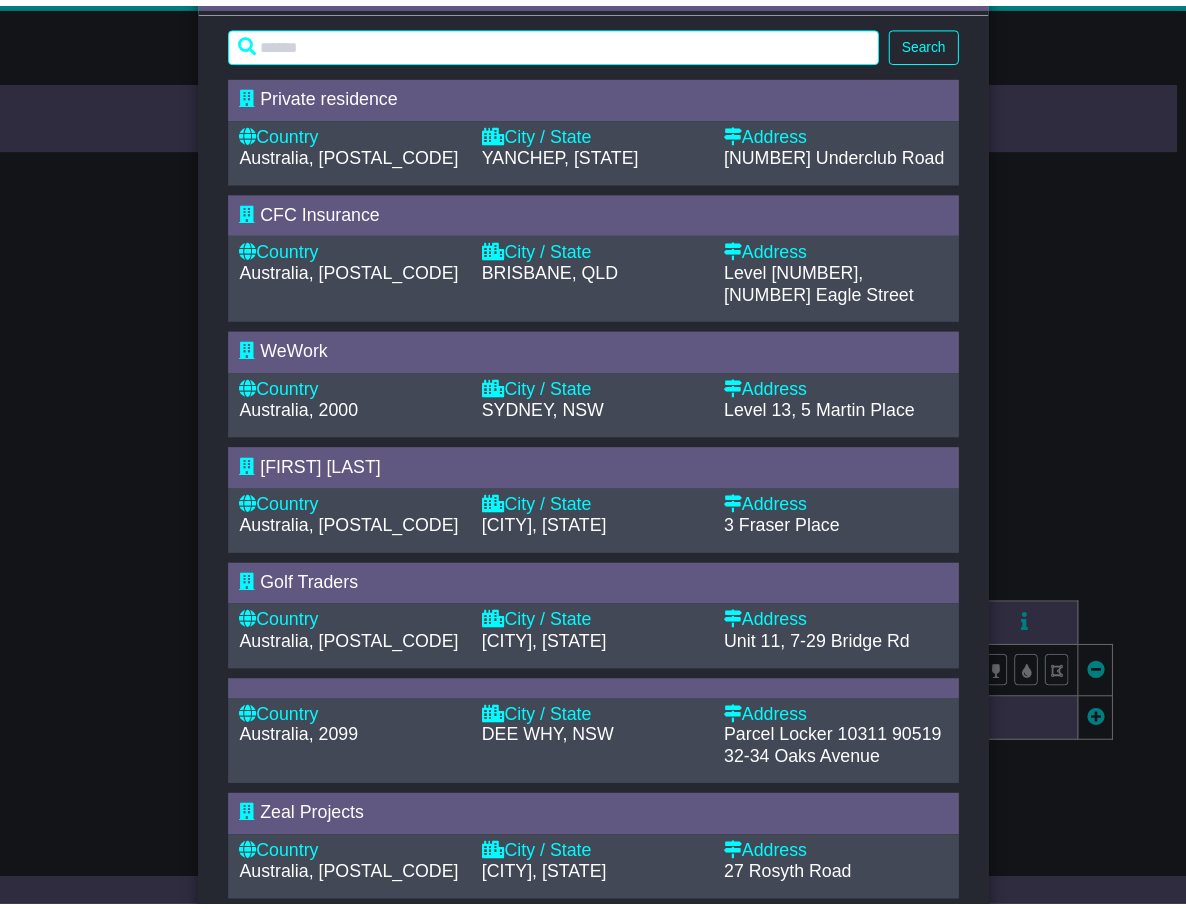scroll, scrollTop: 0, scrollLeft: 0, axis: both 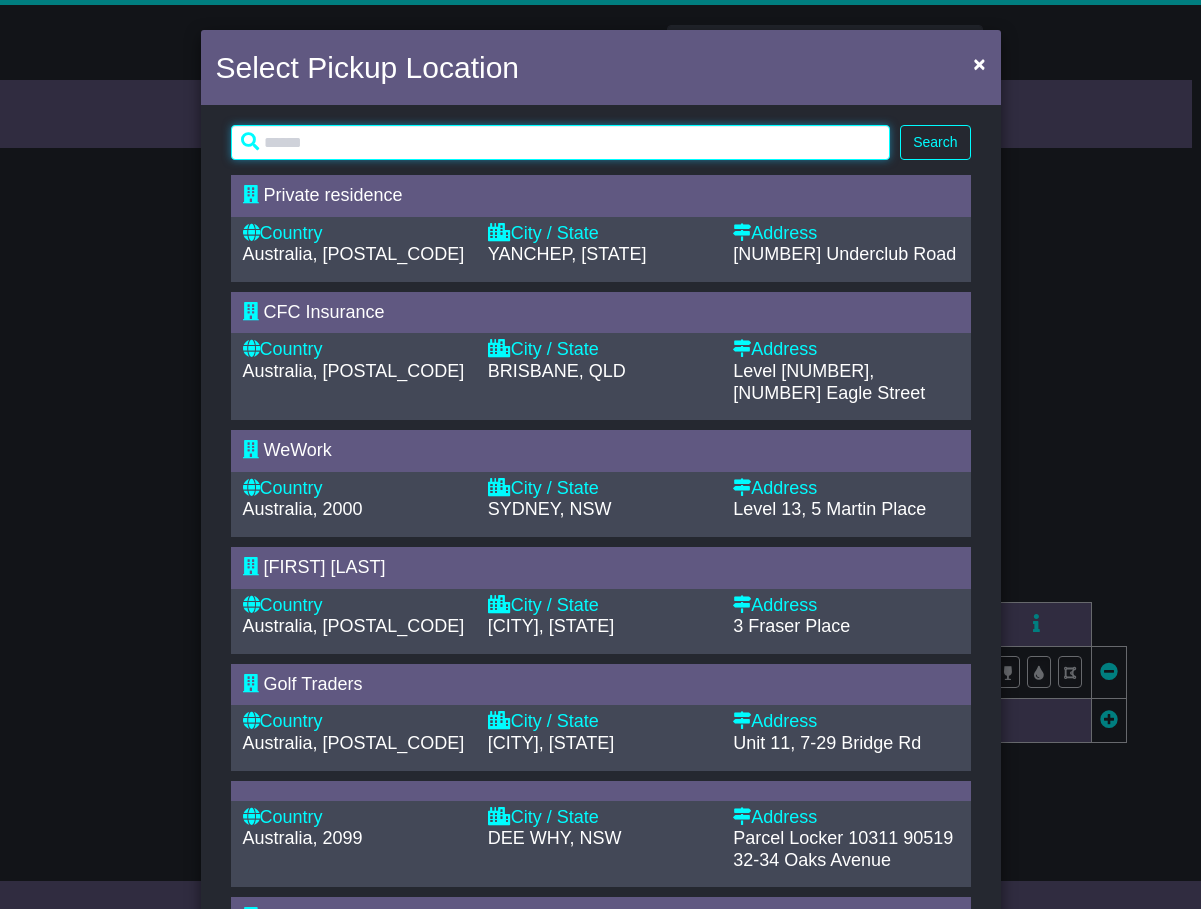 click at bounding box center (561, 142) 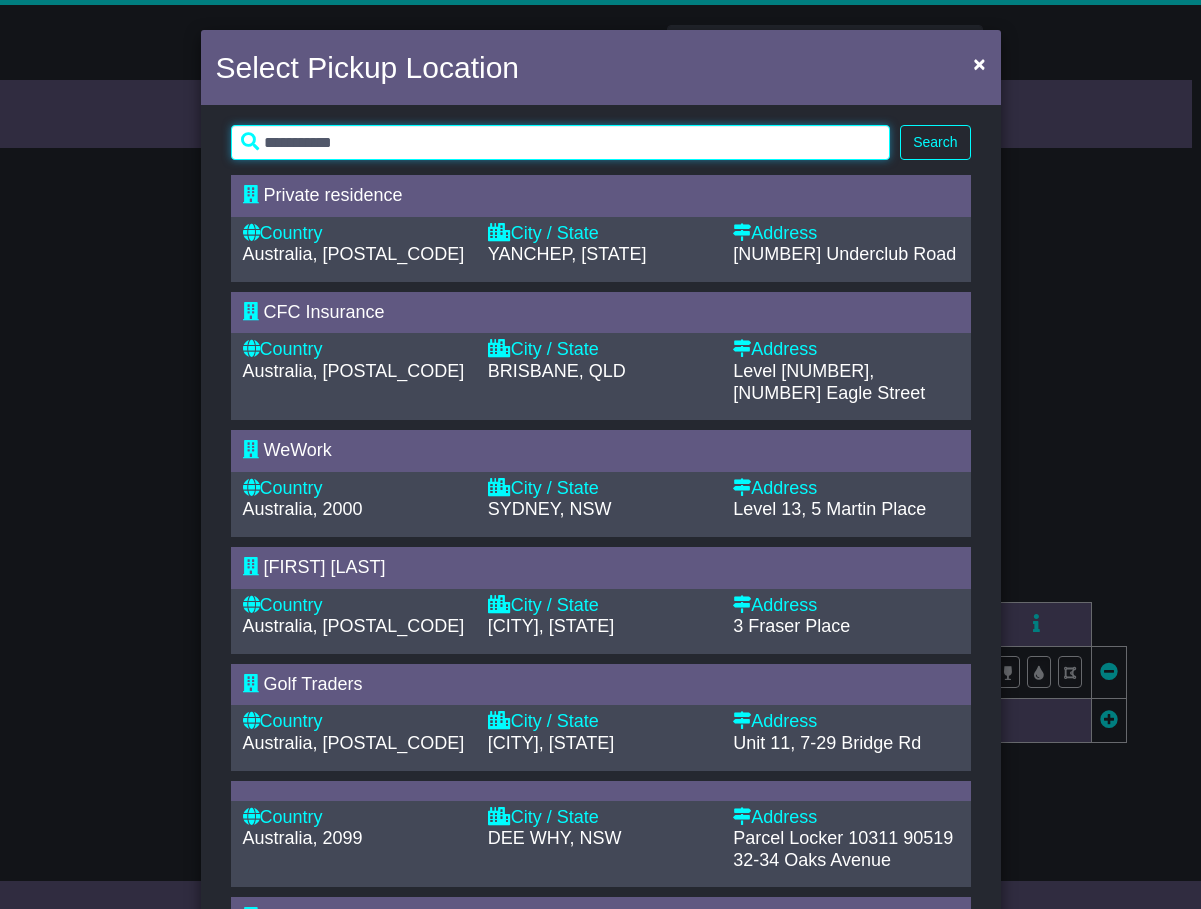 type on "**********" 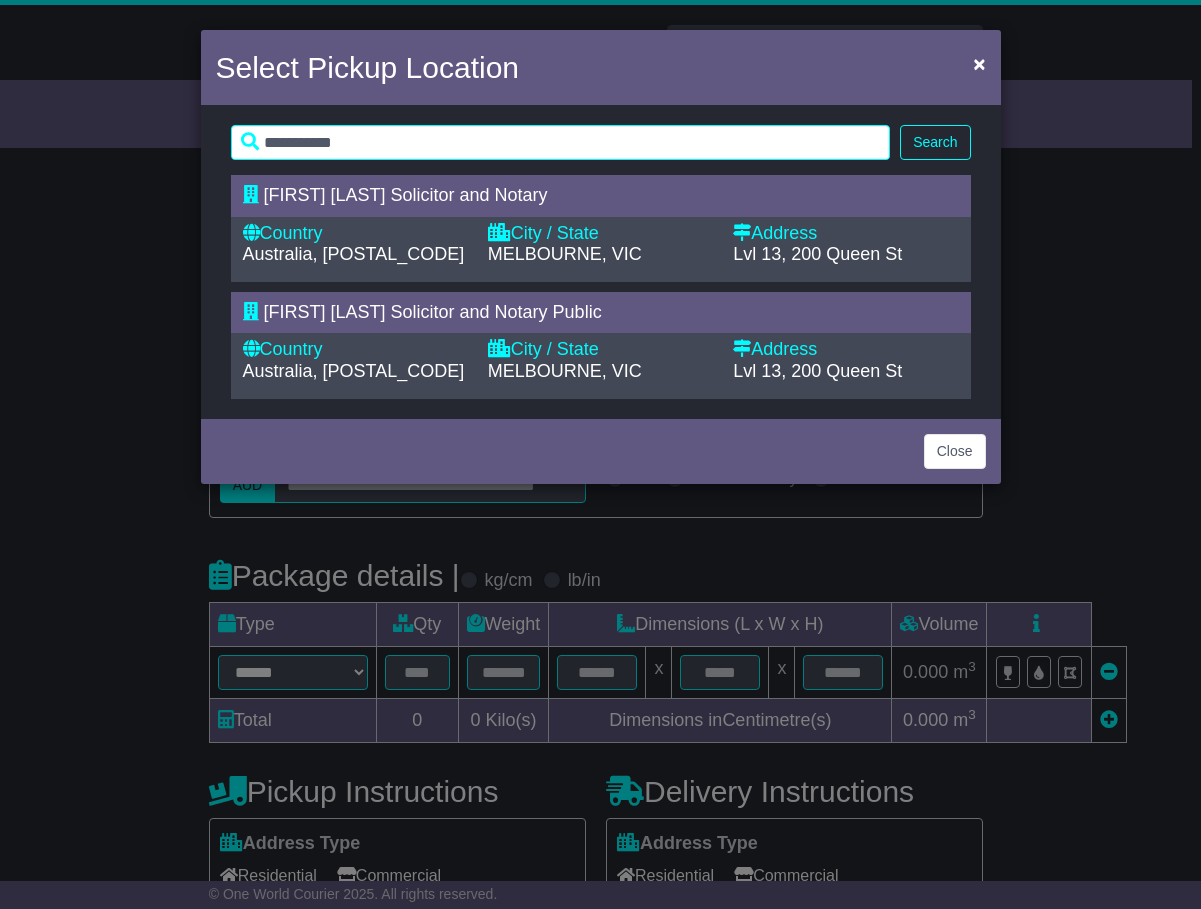 click on "[FIRST] [LAST] Solicitor and Notary" at bounding box center (406, 195) 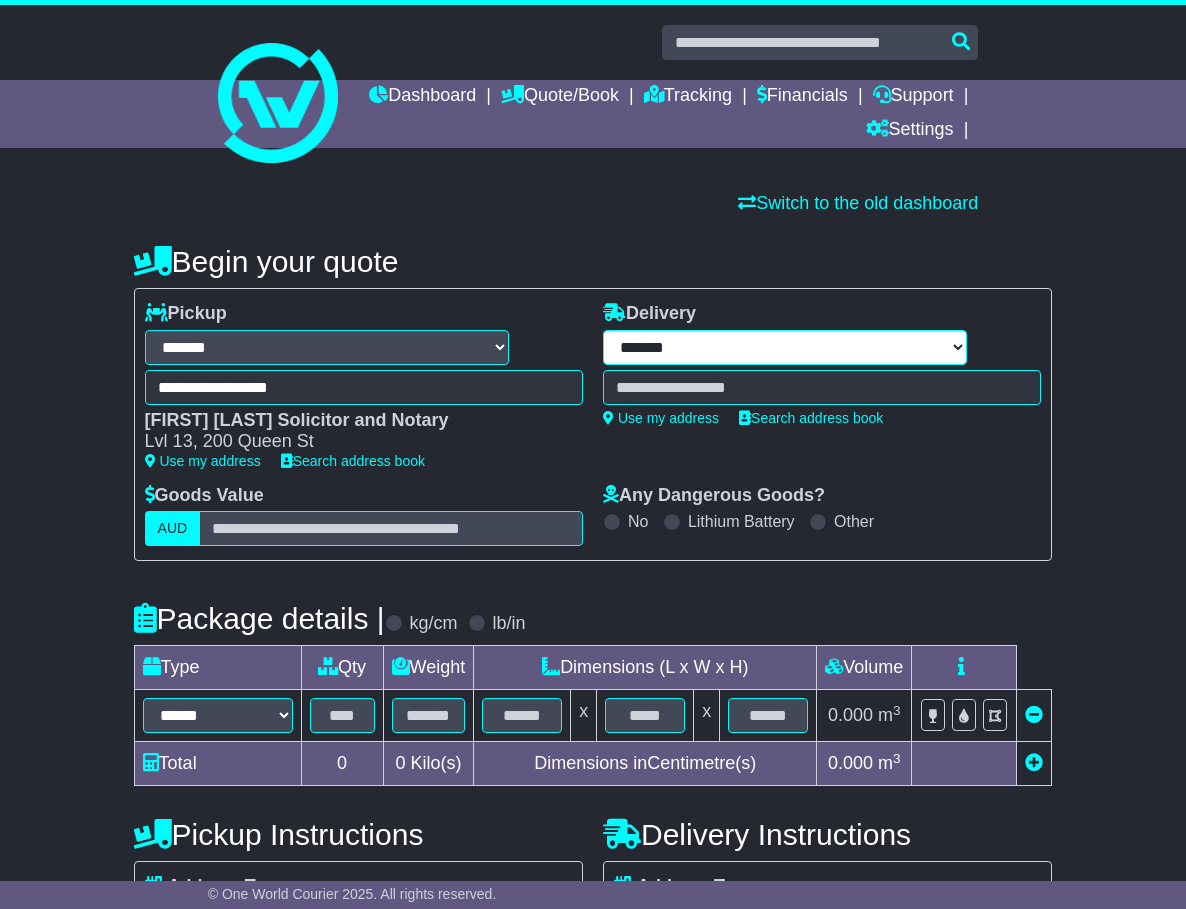 click on "**********" at bounding box center (785, 347) 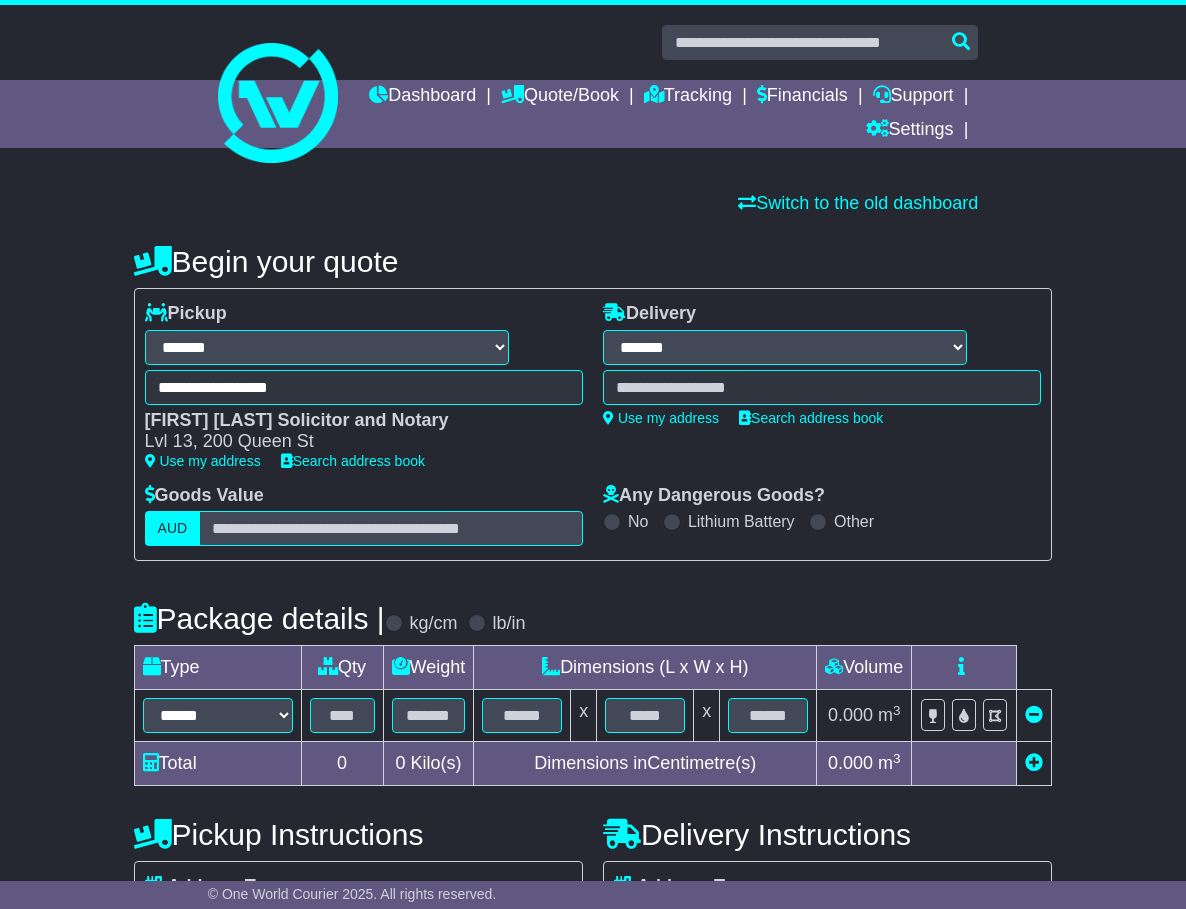 click on "**********" at bounding box center [785, 347] 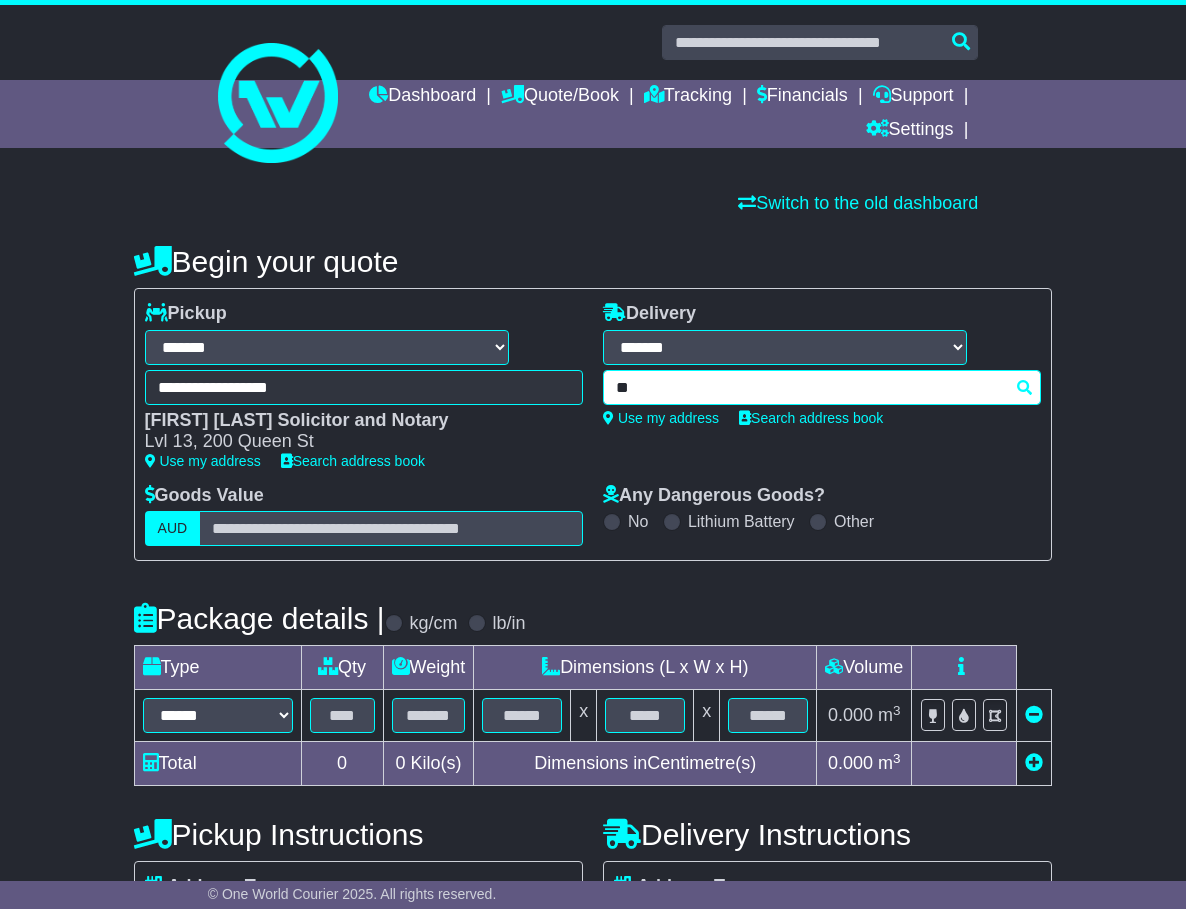 type on "***" 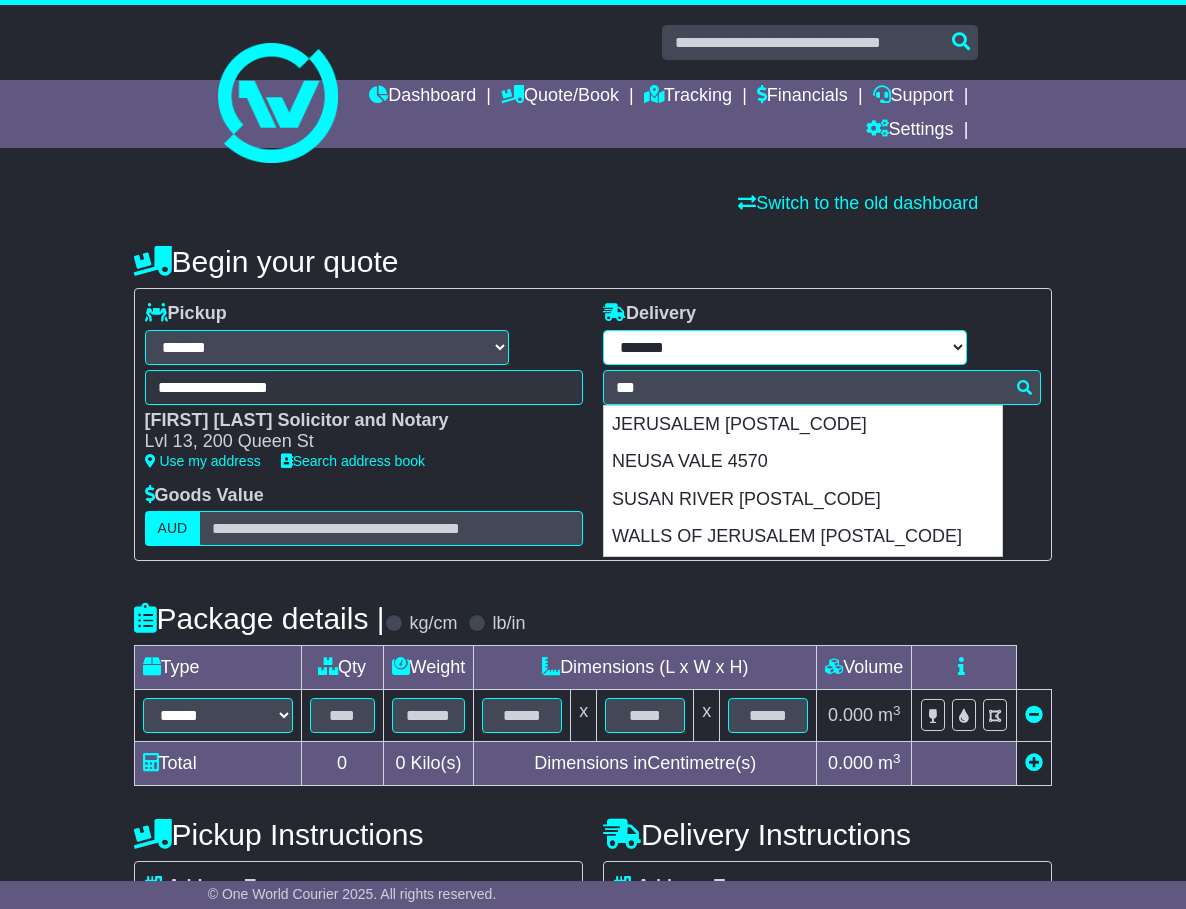 click on "**********" at bounding box center (785, 347) 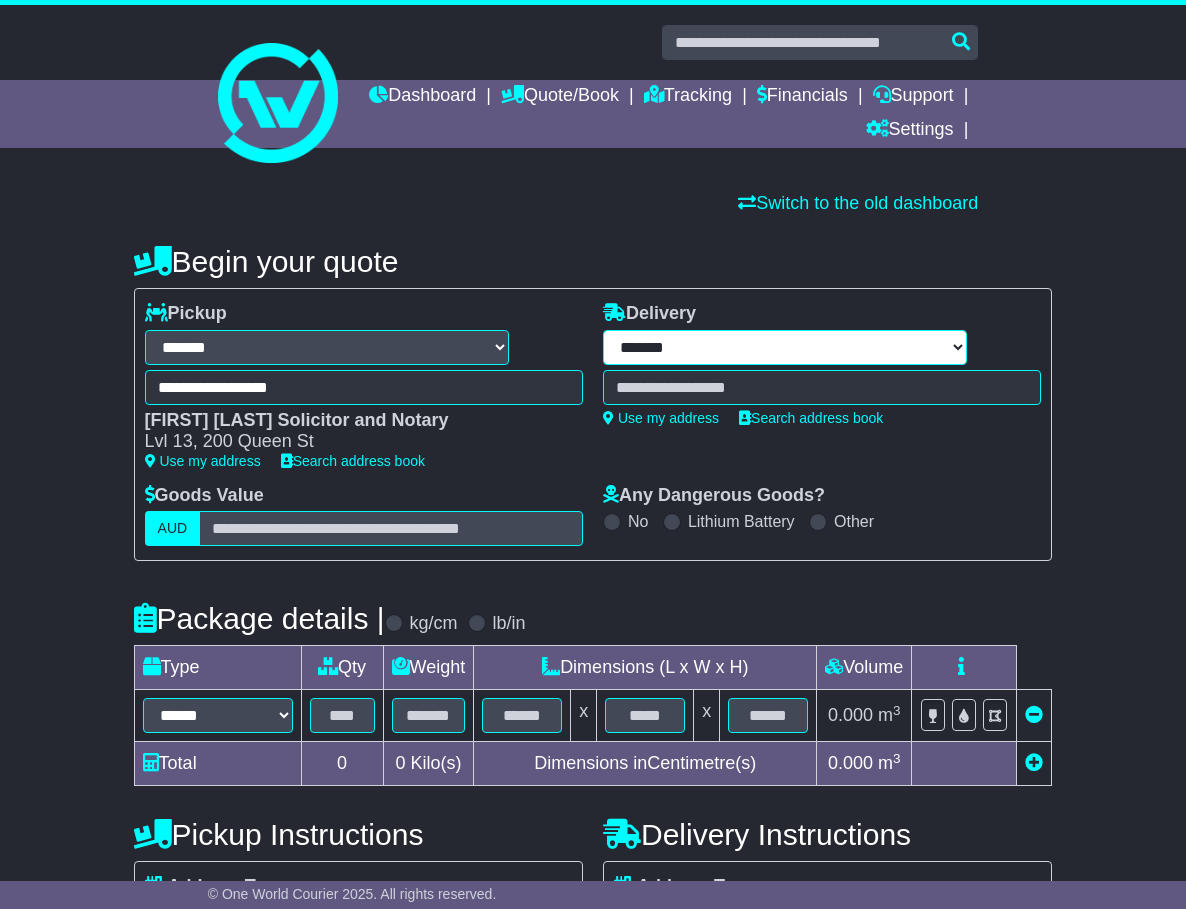 select on "***" 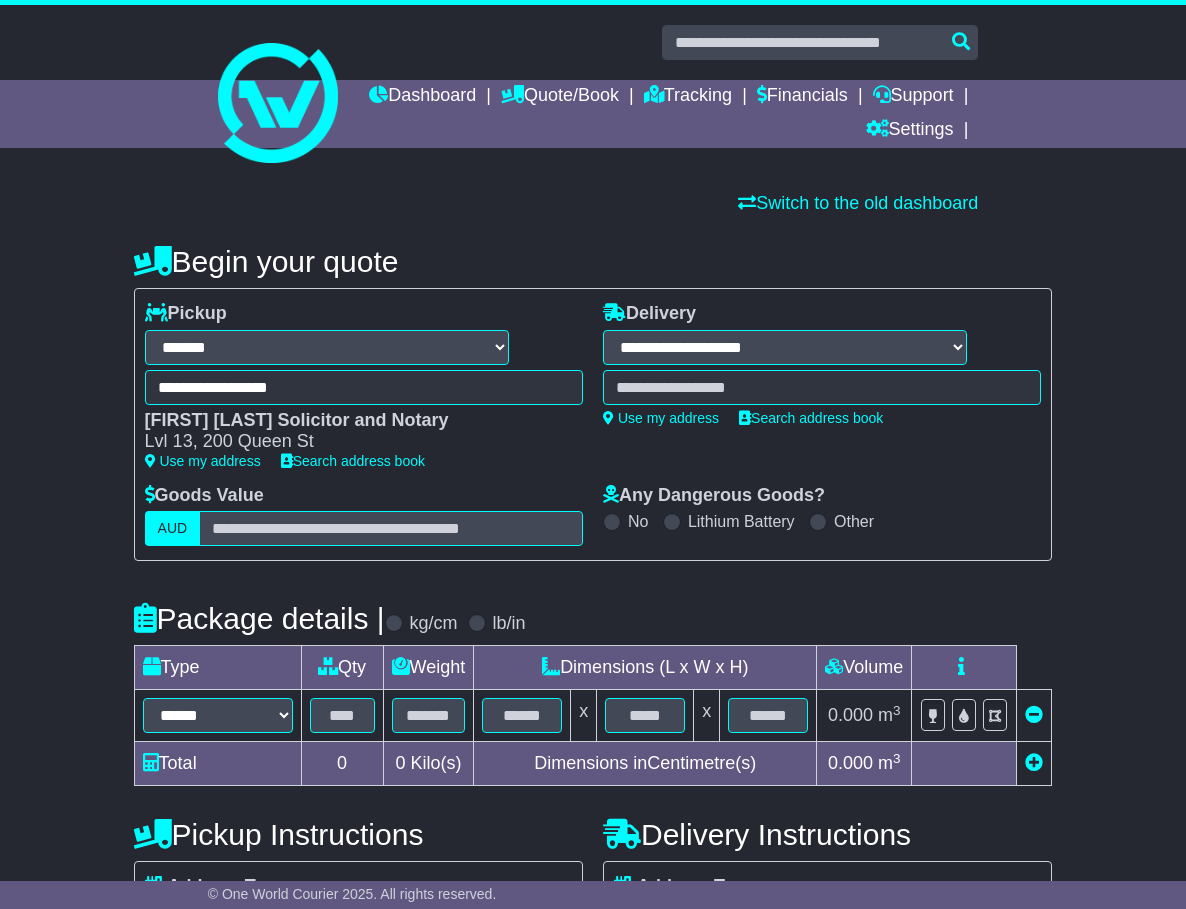 click on "**********" at bounding box center (785, 347) 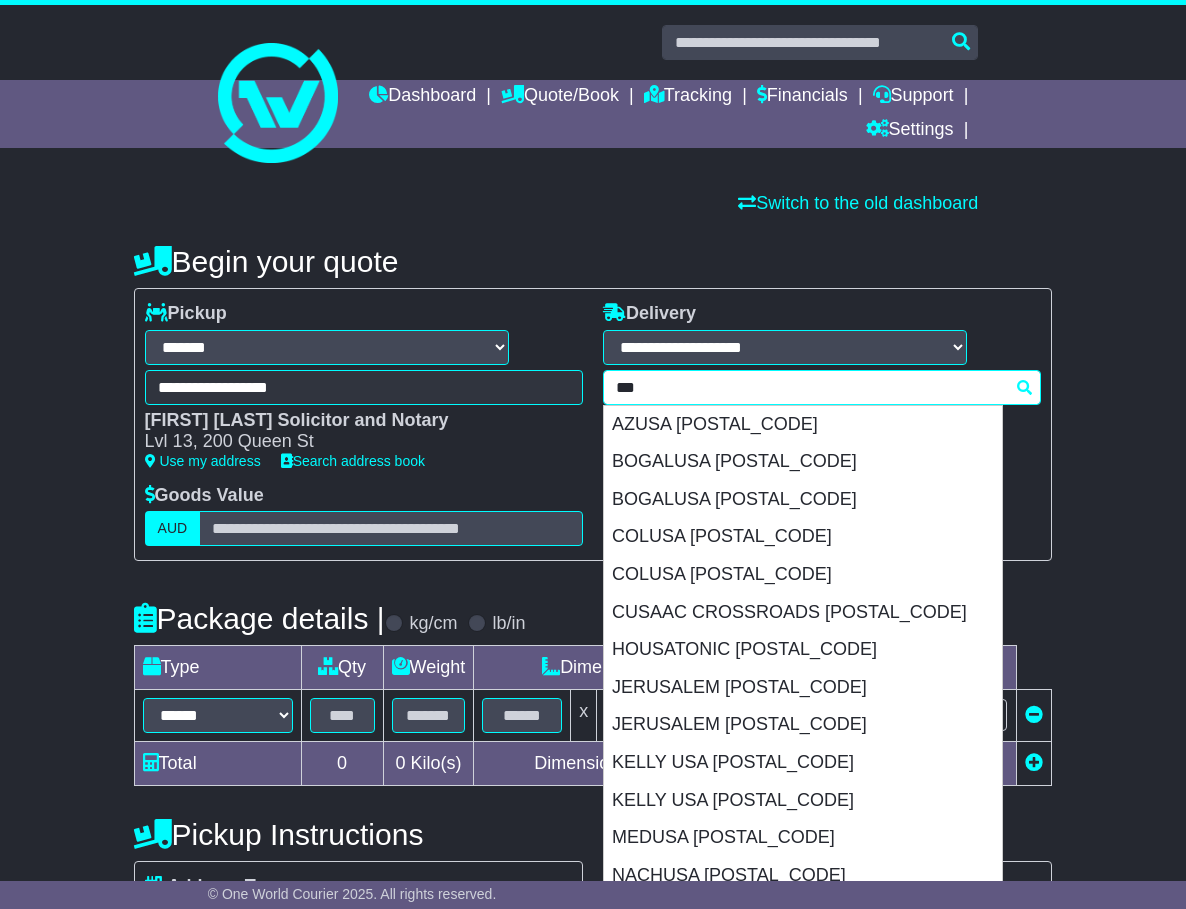 drag, startPoint x: 666, startPoint y: 387, endPoint x: 536, endPoint y: 379, distance: 130.24593 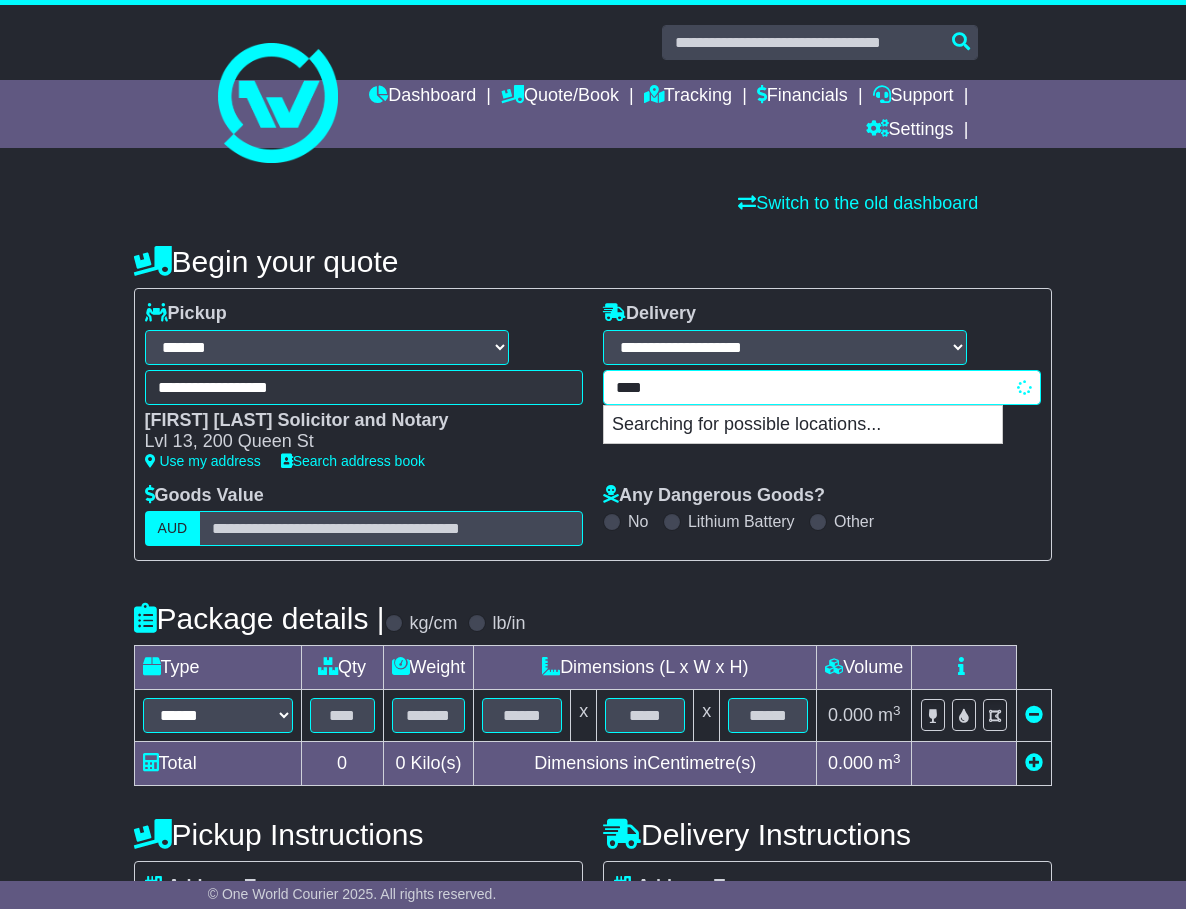 type on "*****" 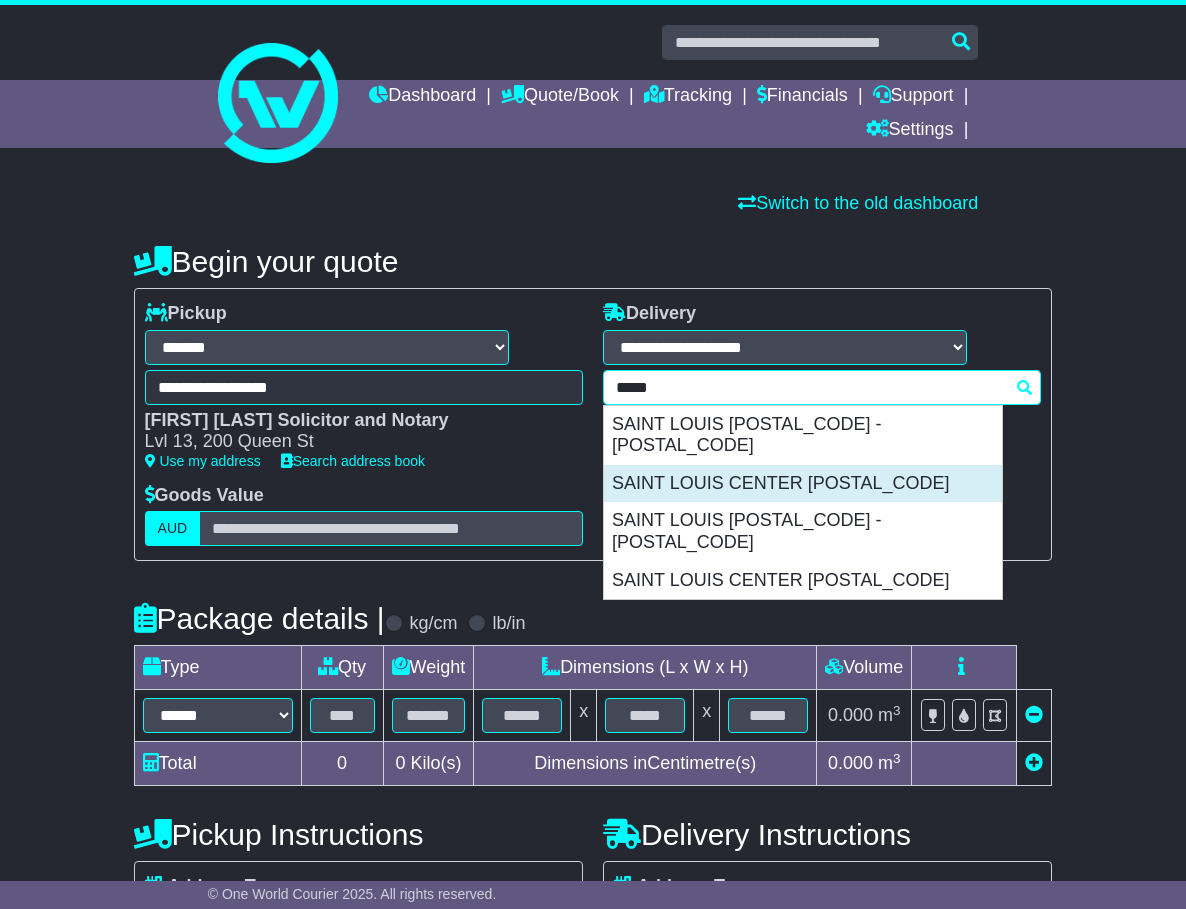 click on "SAINT LOUIS CENTER [POSTAL_CODE]" at bounding box center [803, 484] 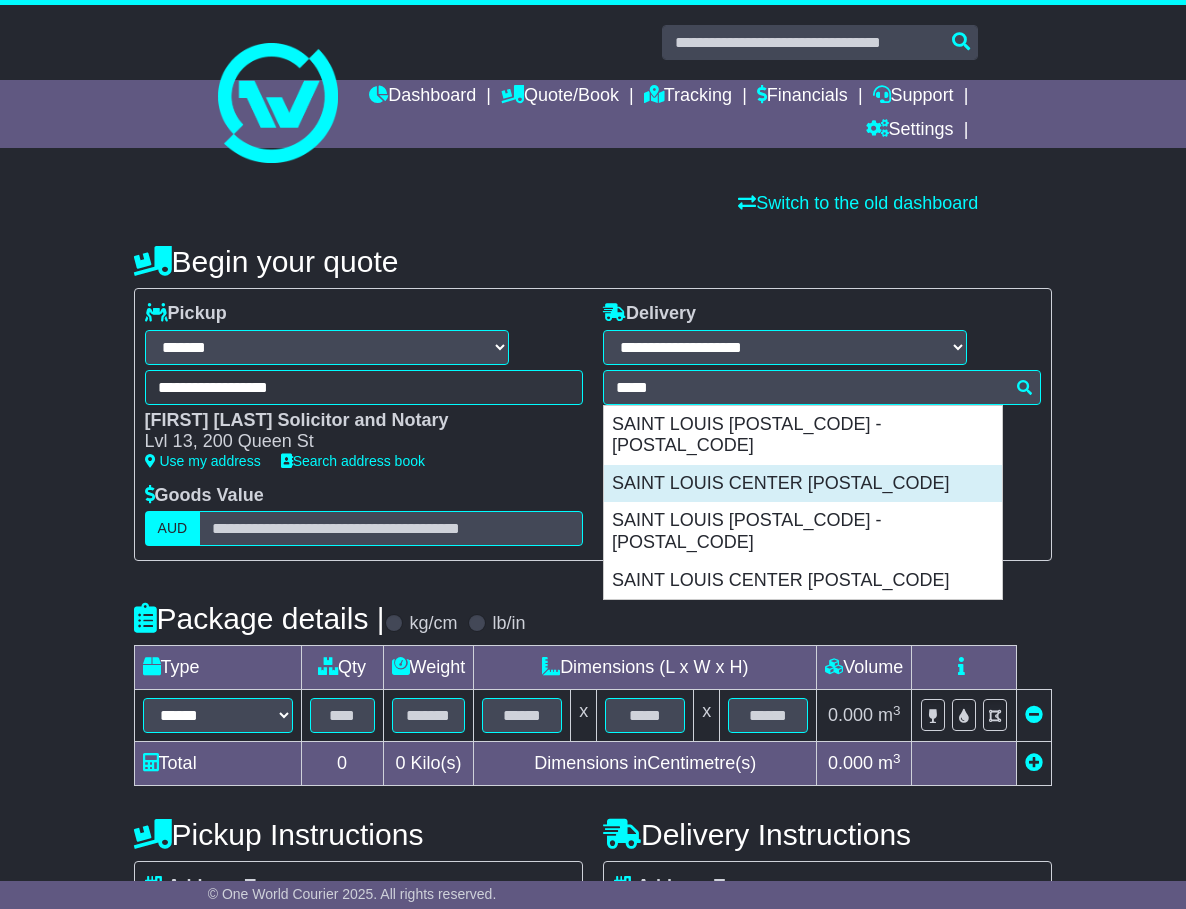 type on "**********" 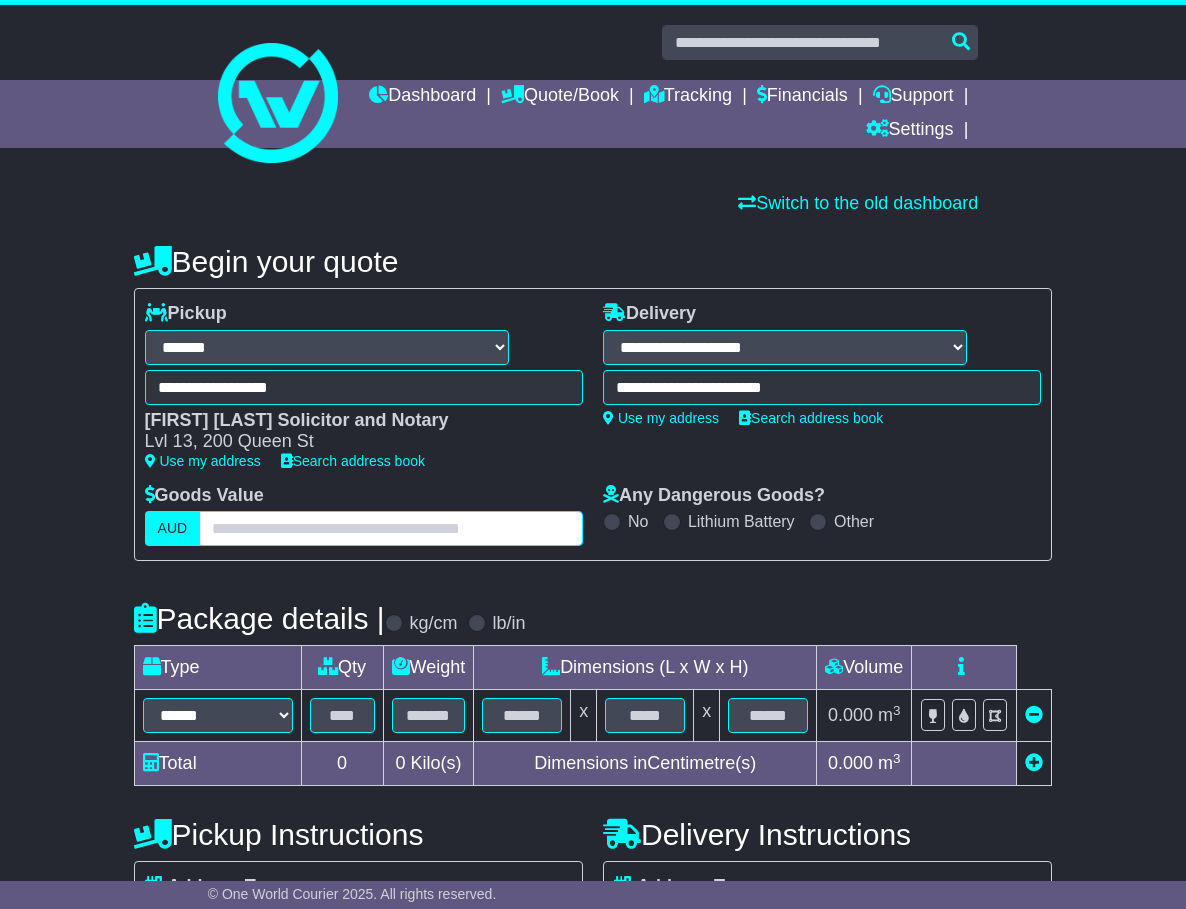 click at bounding box center (391, 528) 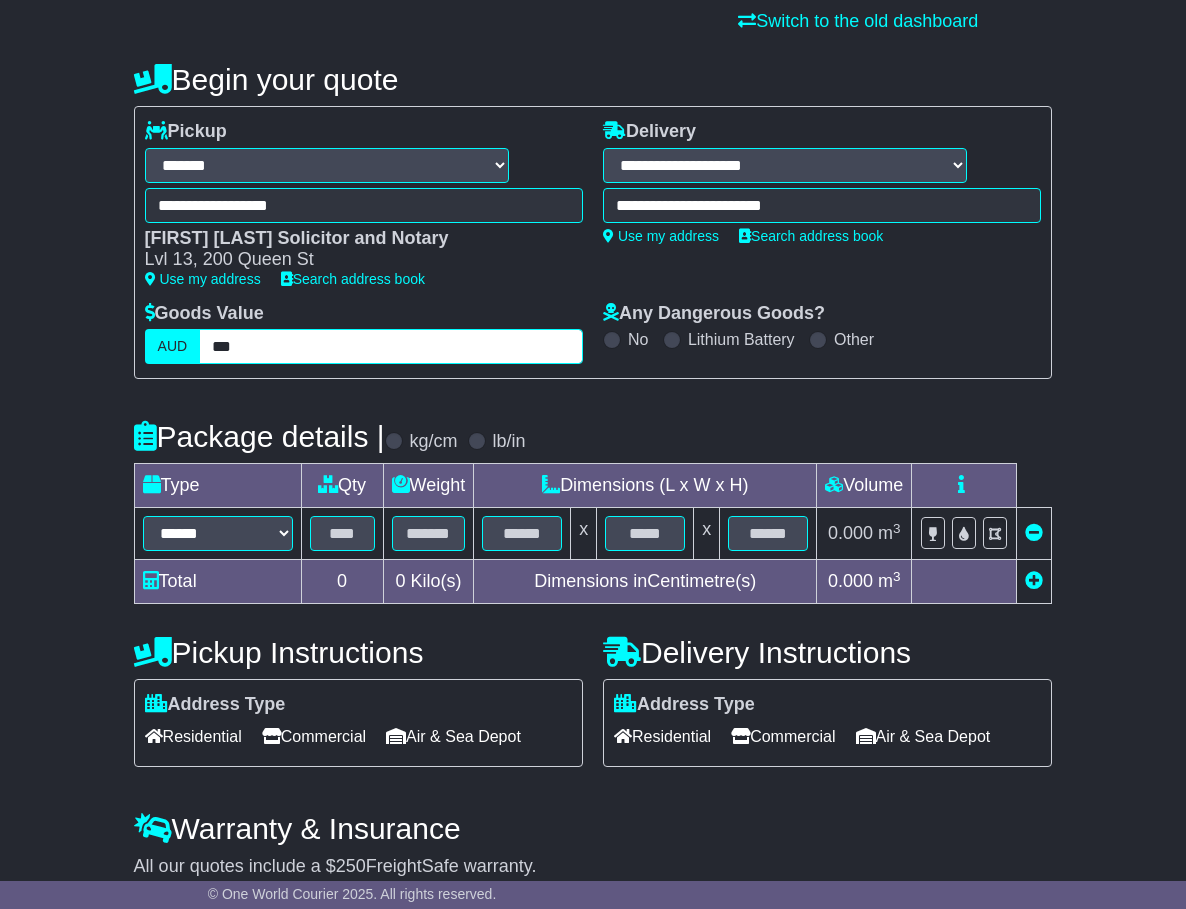 scroll, scrollTop: 200, scrollLeft: 0, axis: vertical 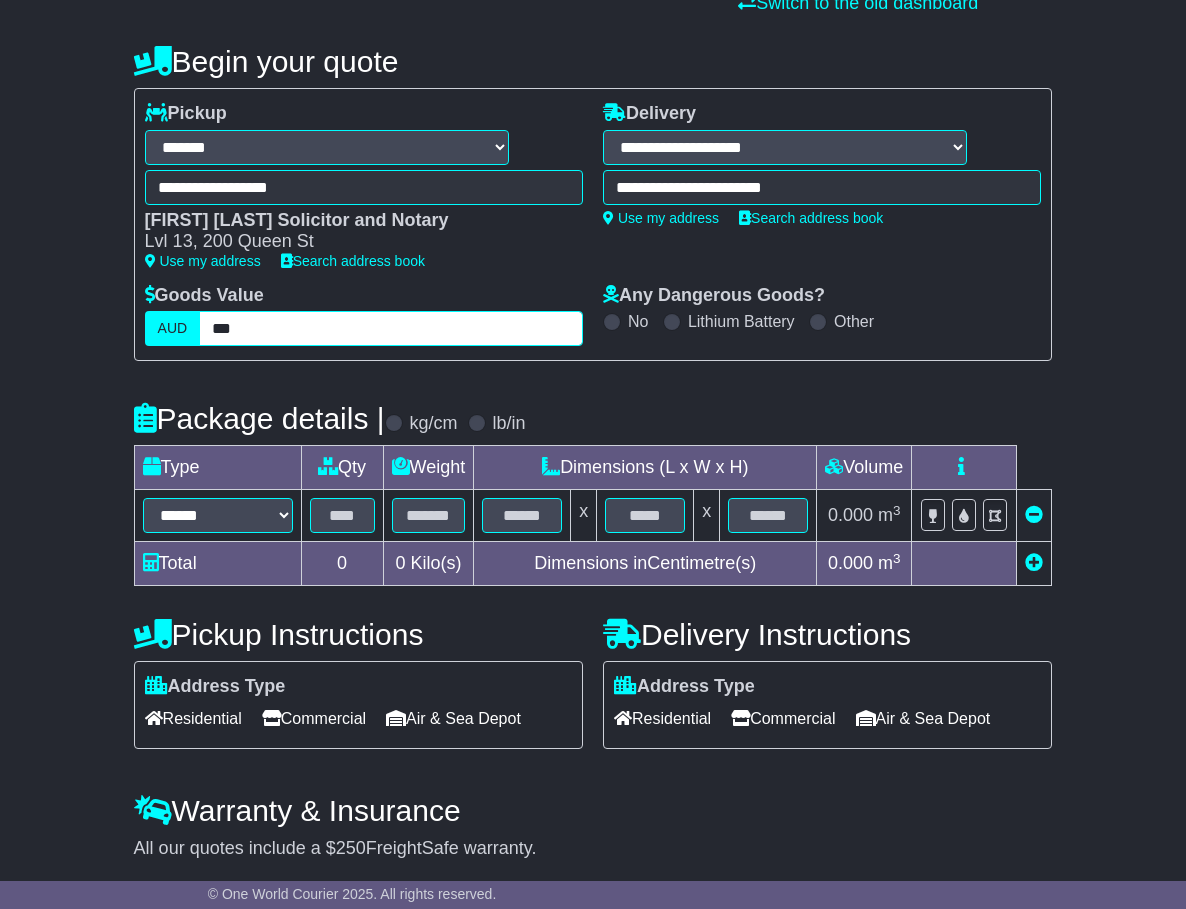 type on "***" 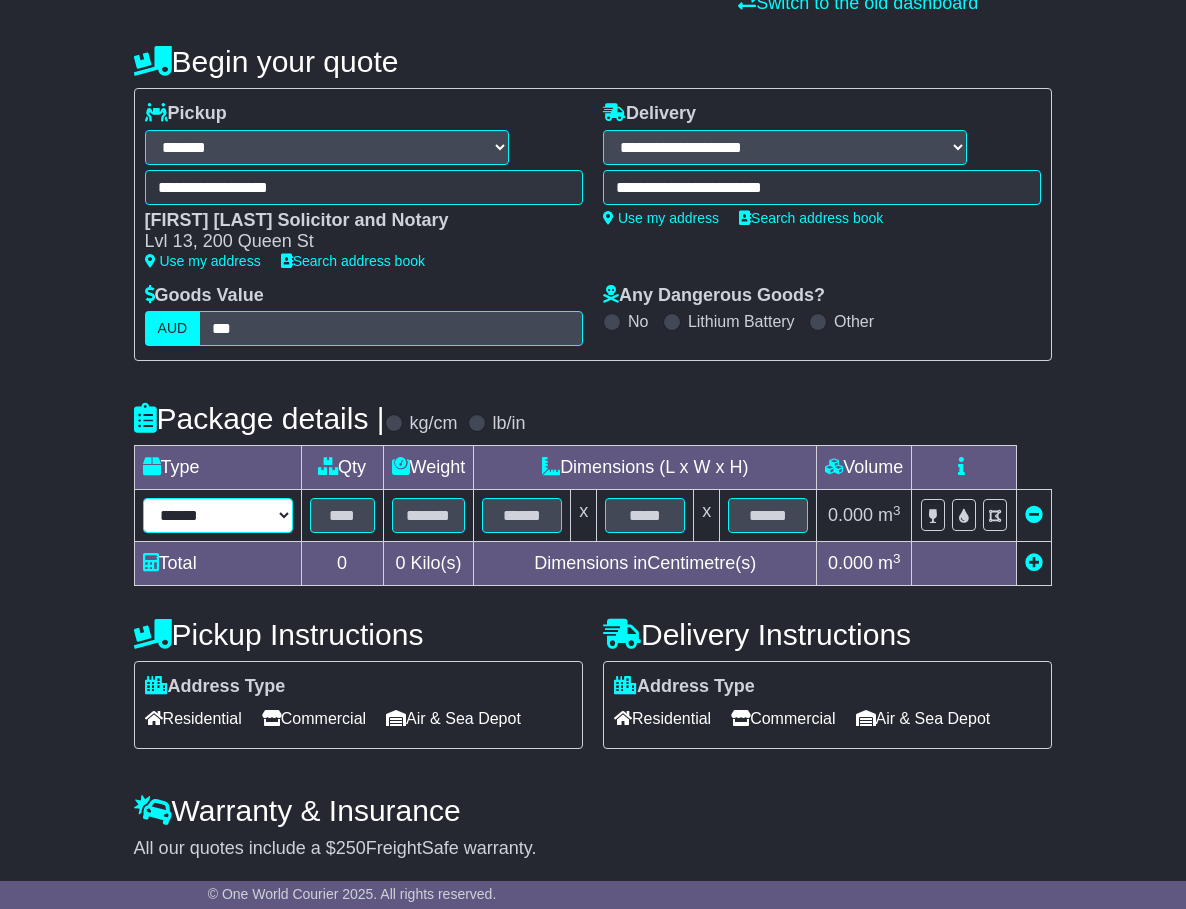click on "****** ****** *** ******** ***** **** **** ****** *** *******" at bounding box center (218, 515) 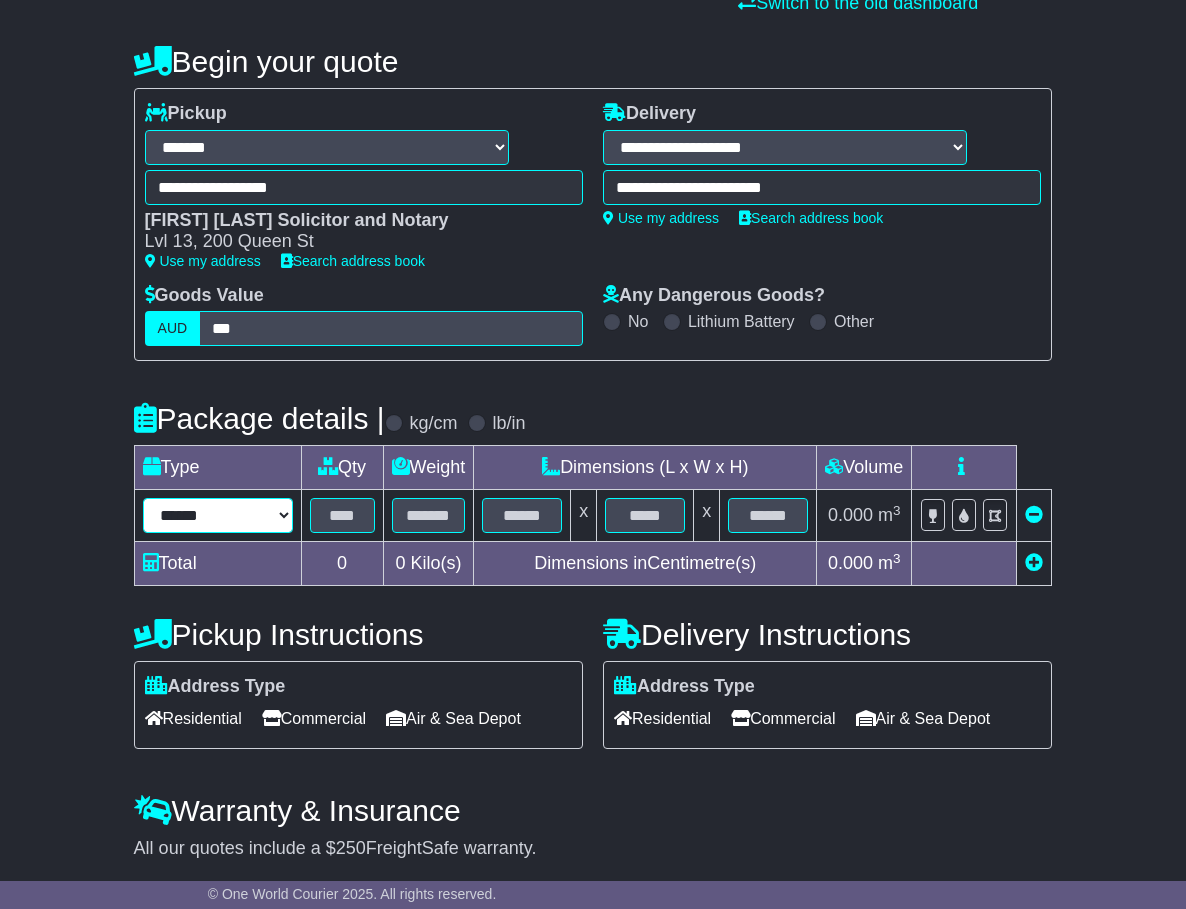 select on "***" 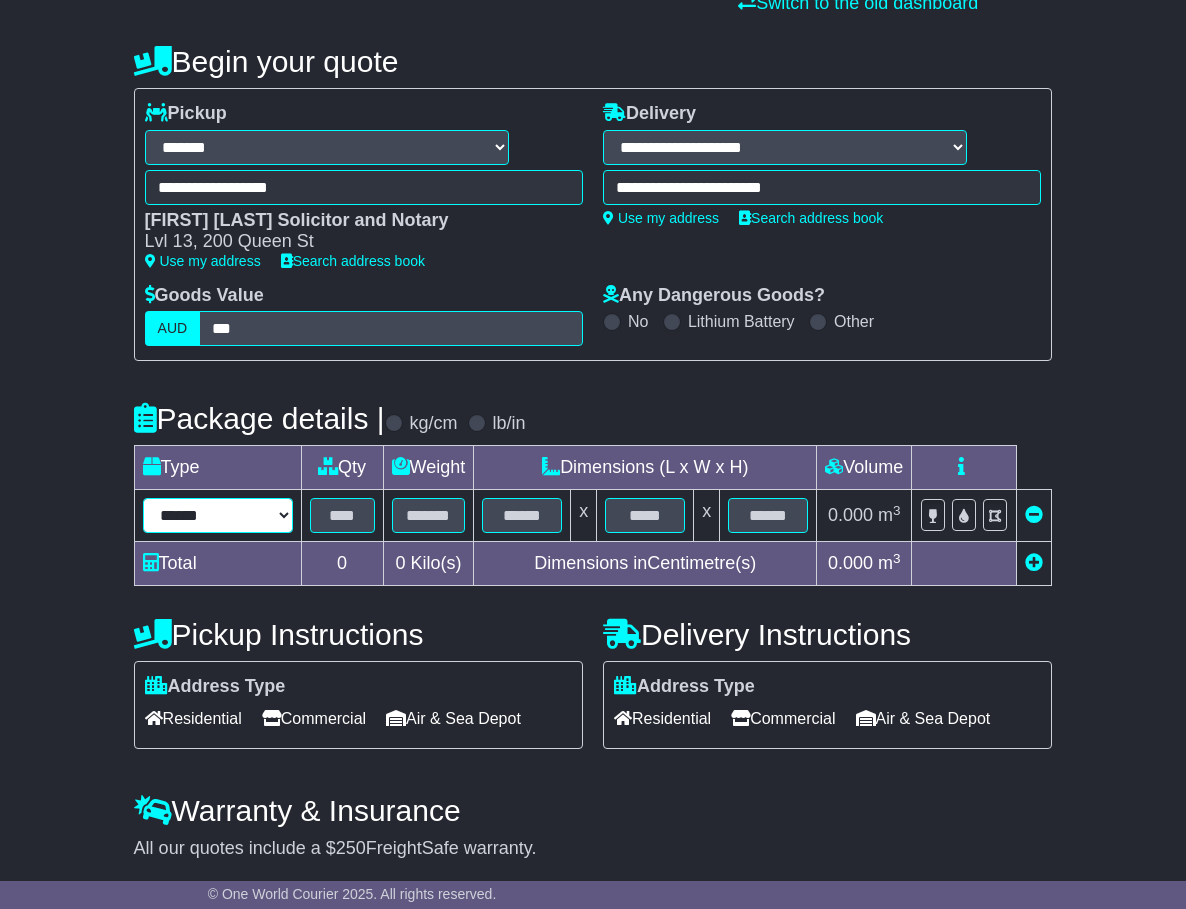 click on "****** ****** *** ******** ***** **** **** ****** *** *******" at bounding box center (218, 515) 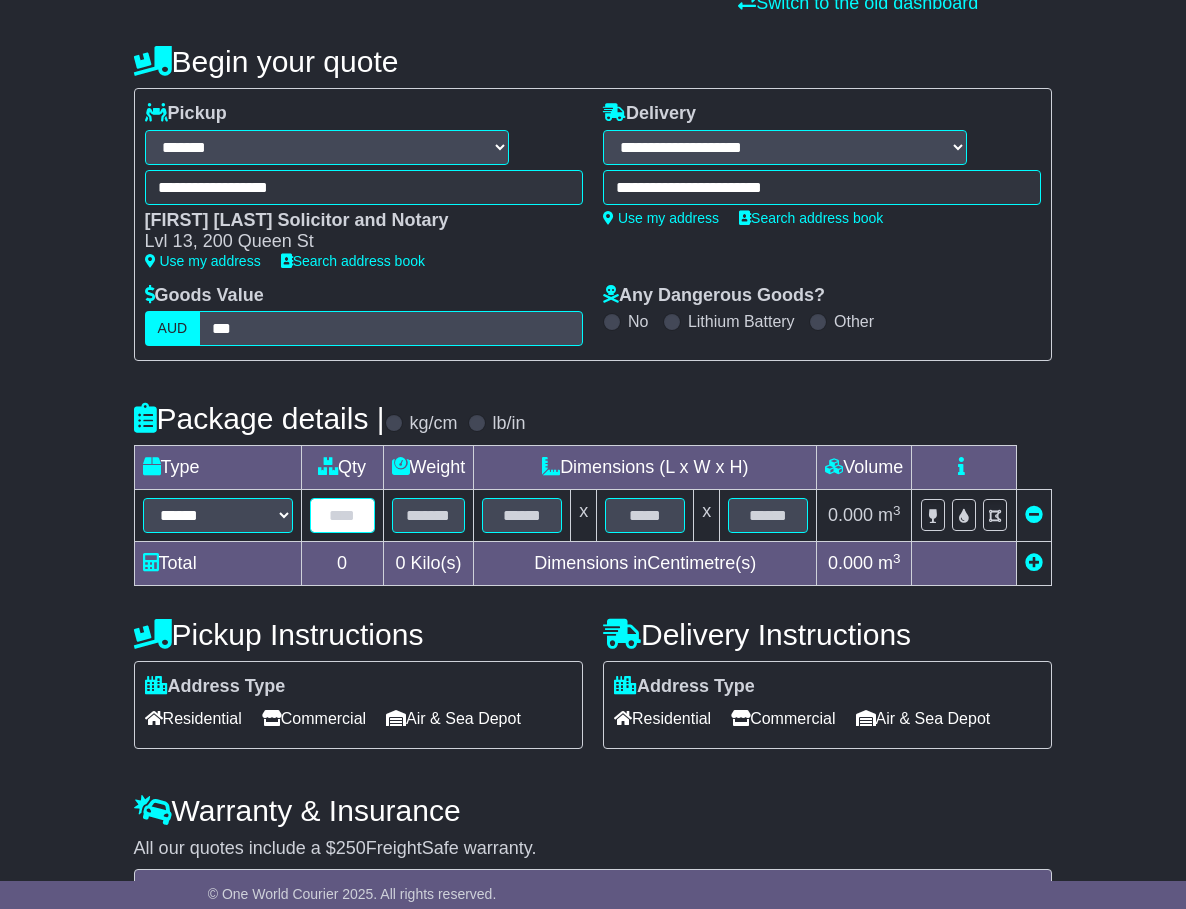click at bounding box center (342, 515) 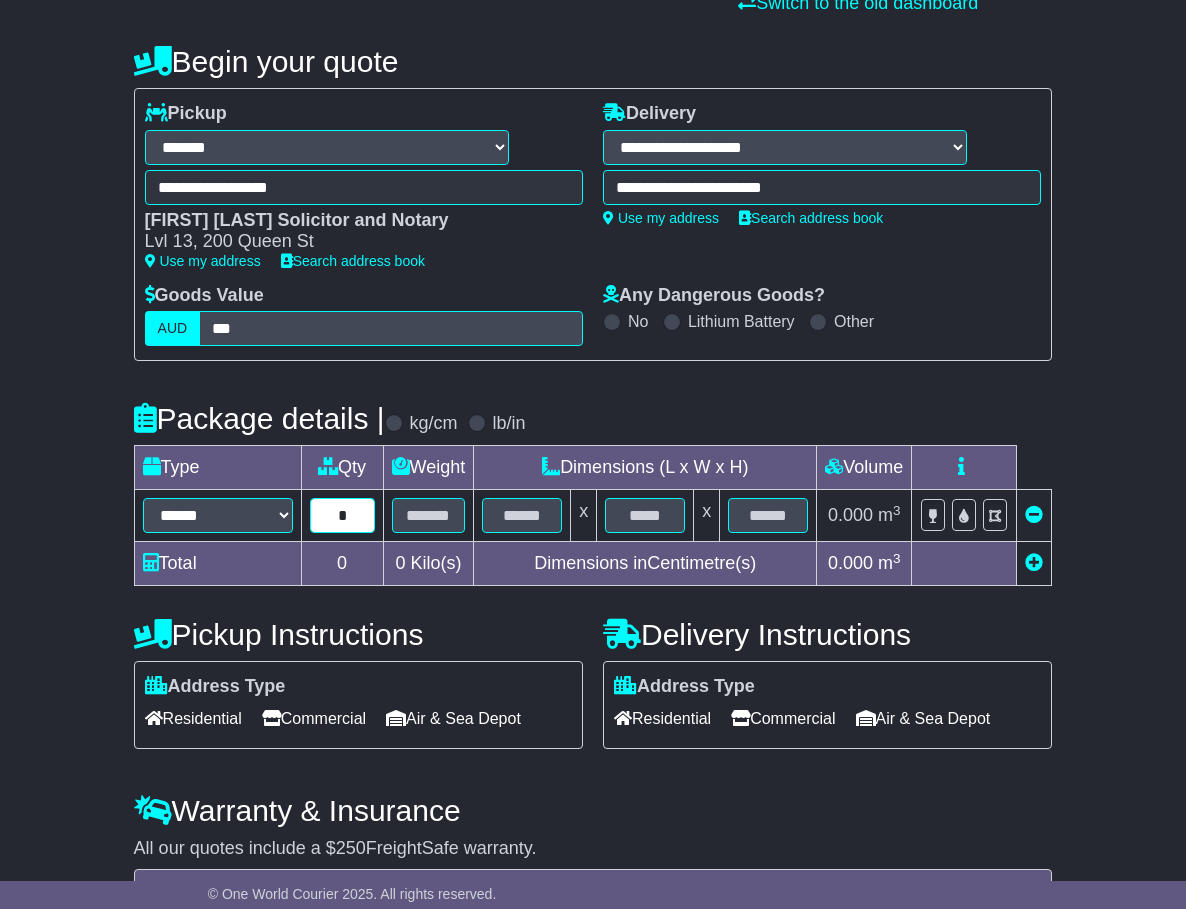 type on "*" 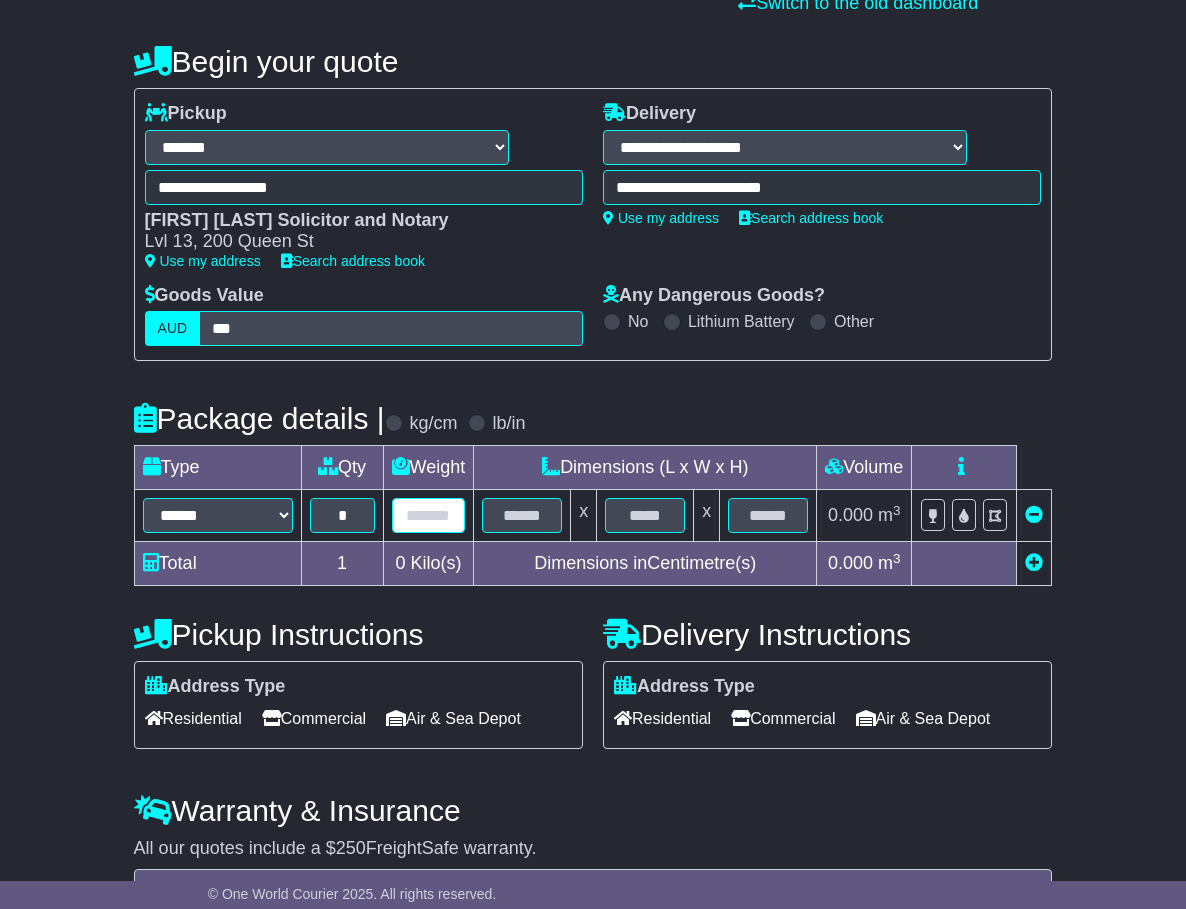 click at bounding box center [429, 515] 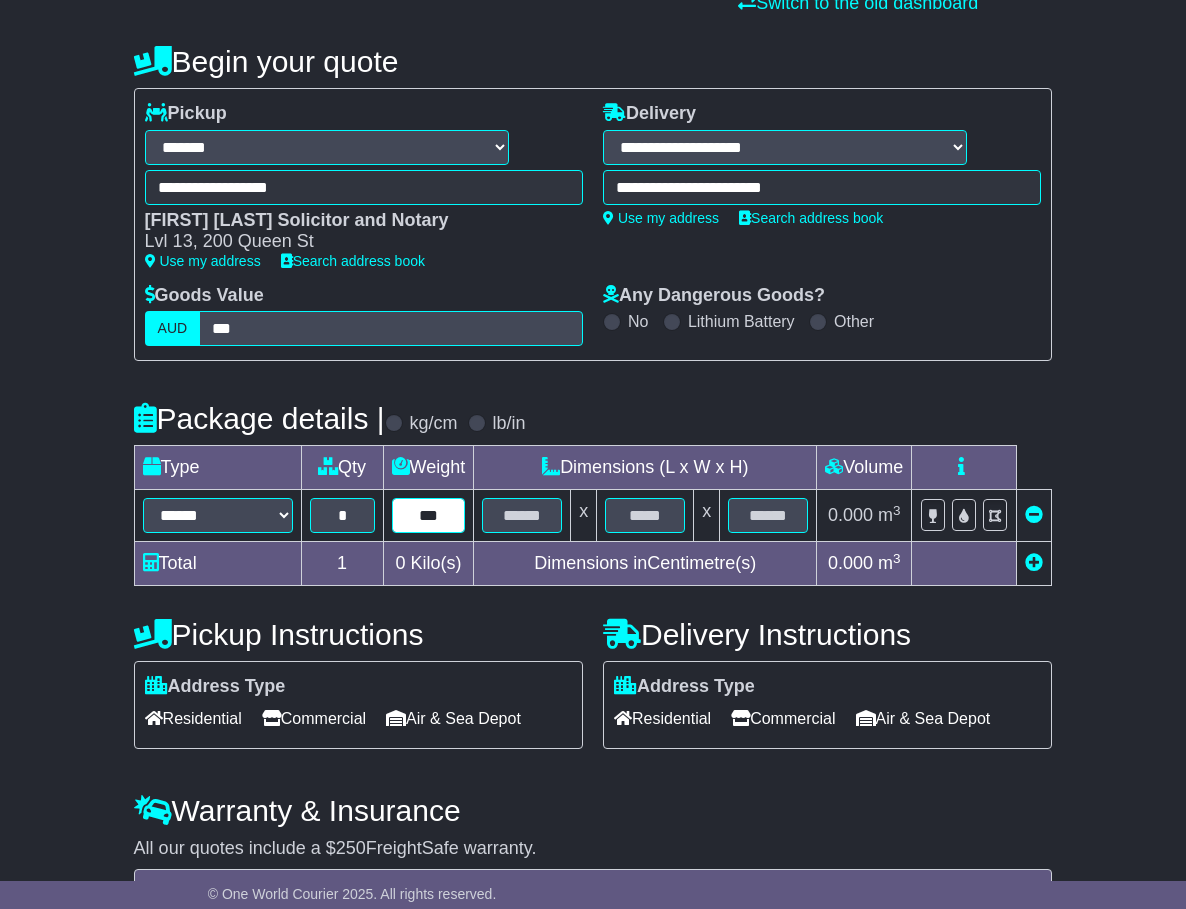type on "***" 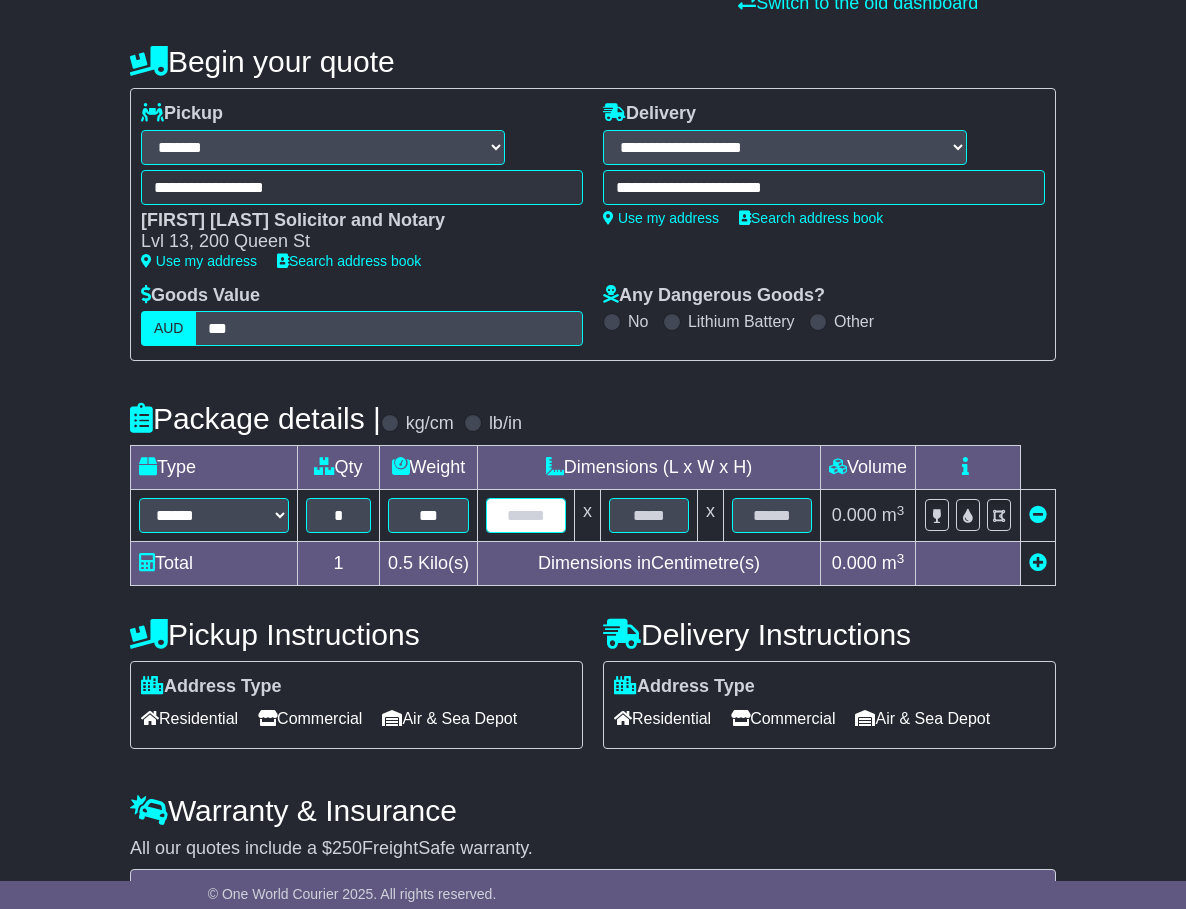 click at bounding box center [526, 515] 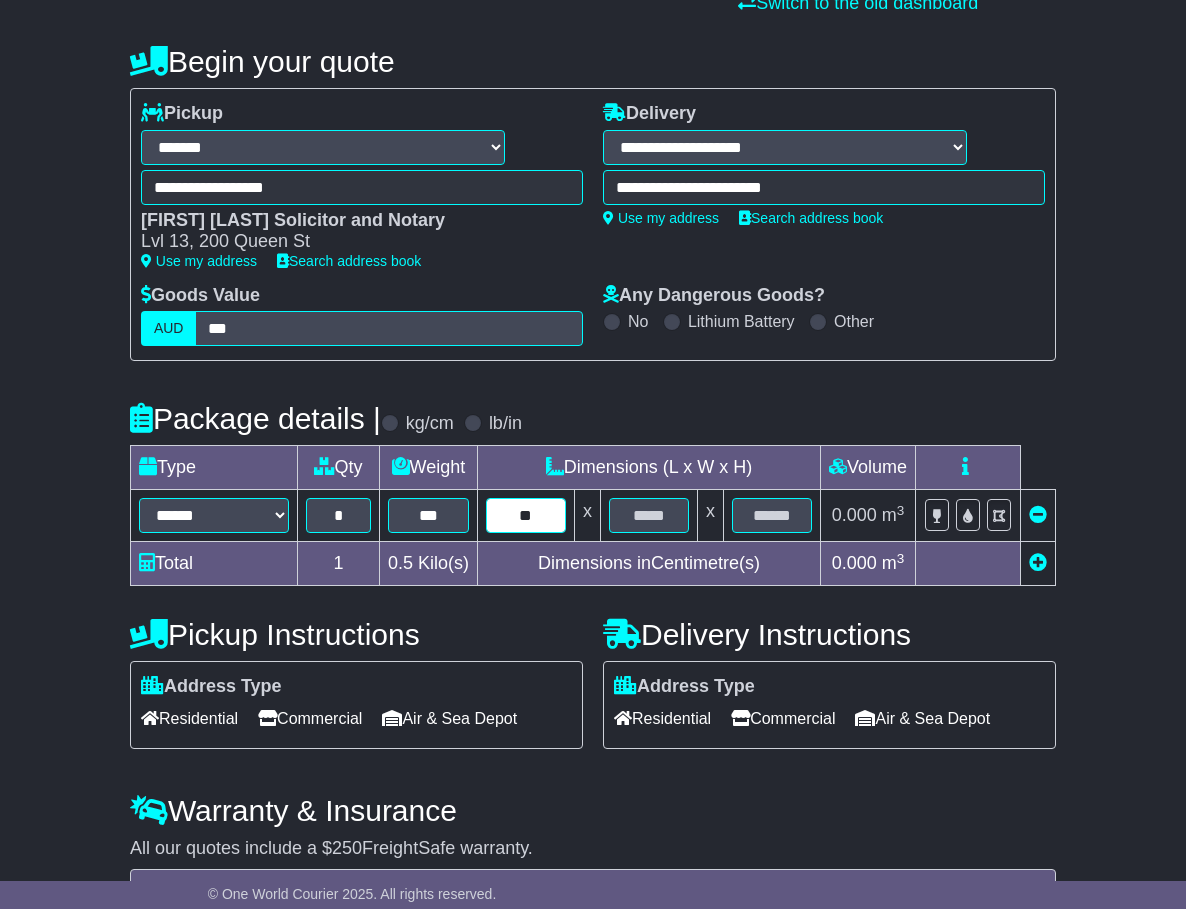 type on "**" 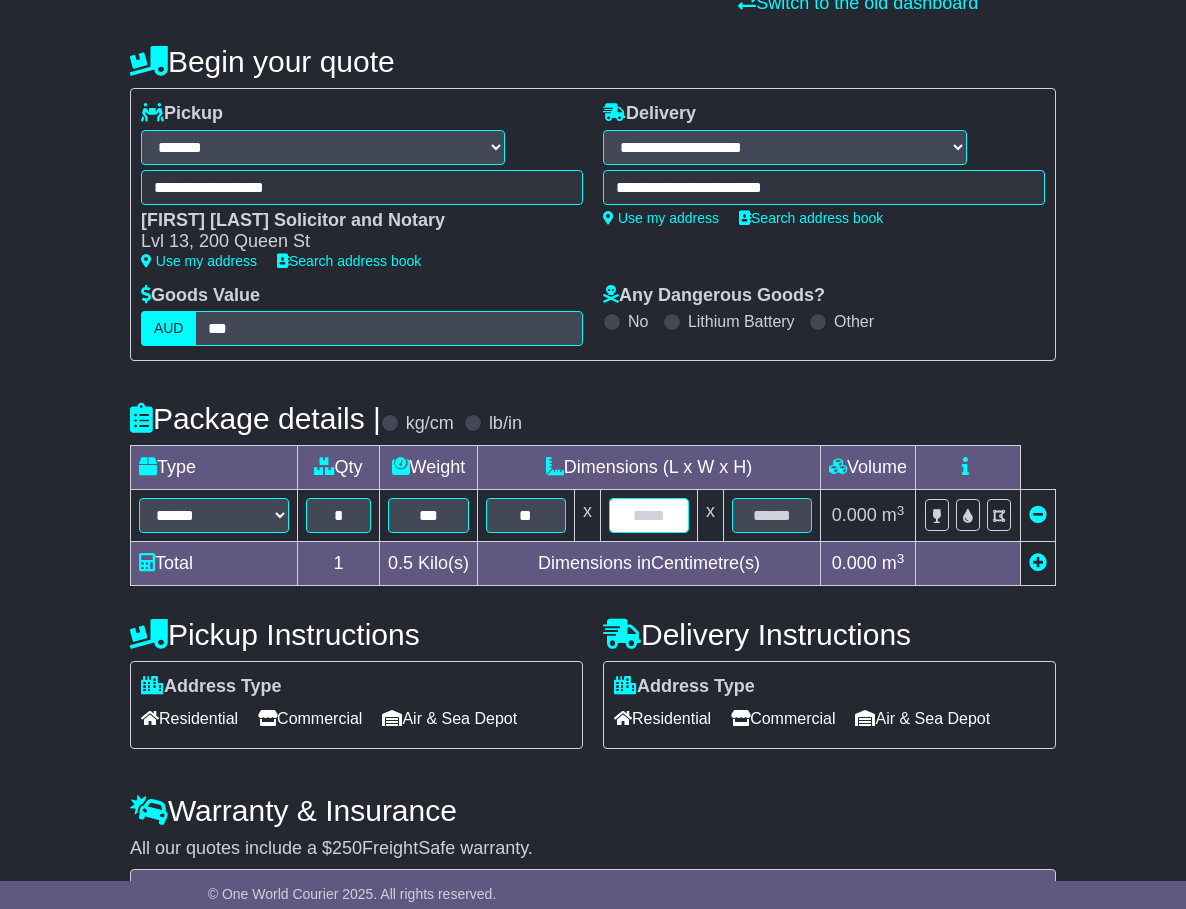 click at bounding box center (649, 515) 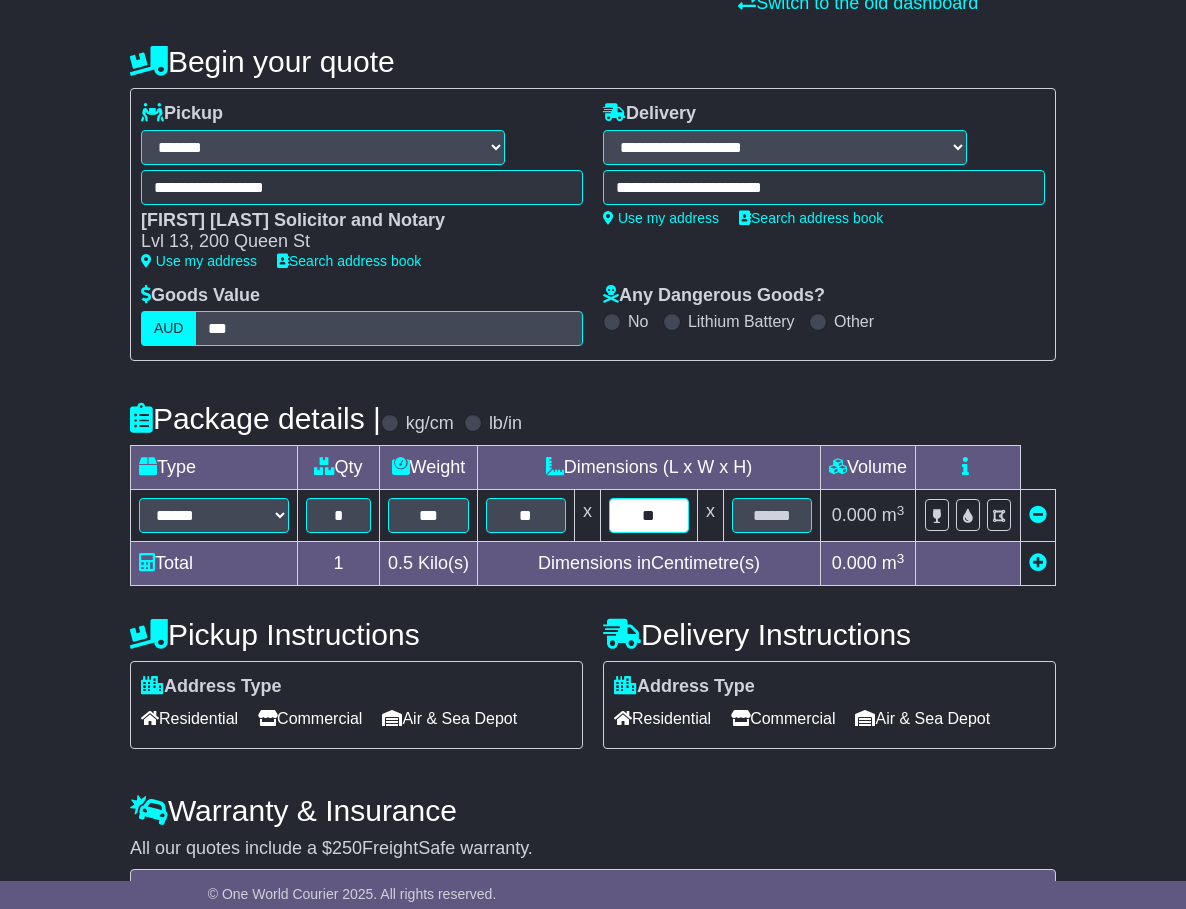 type on "**" 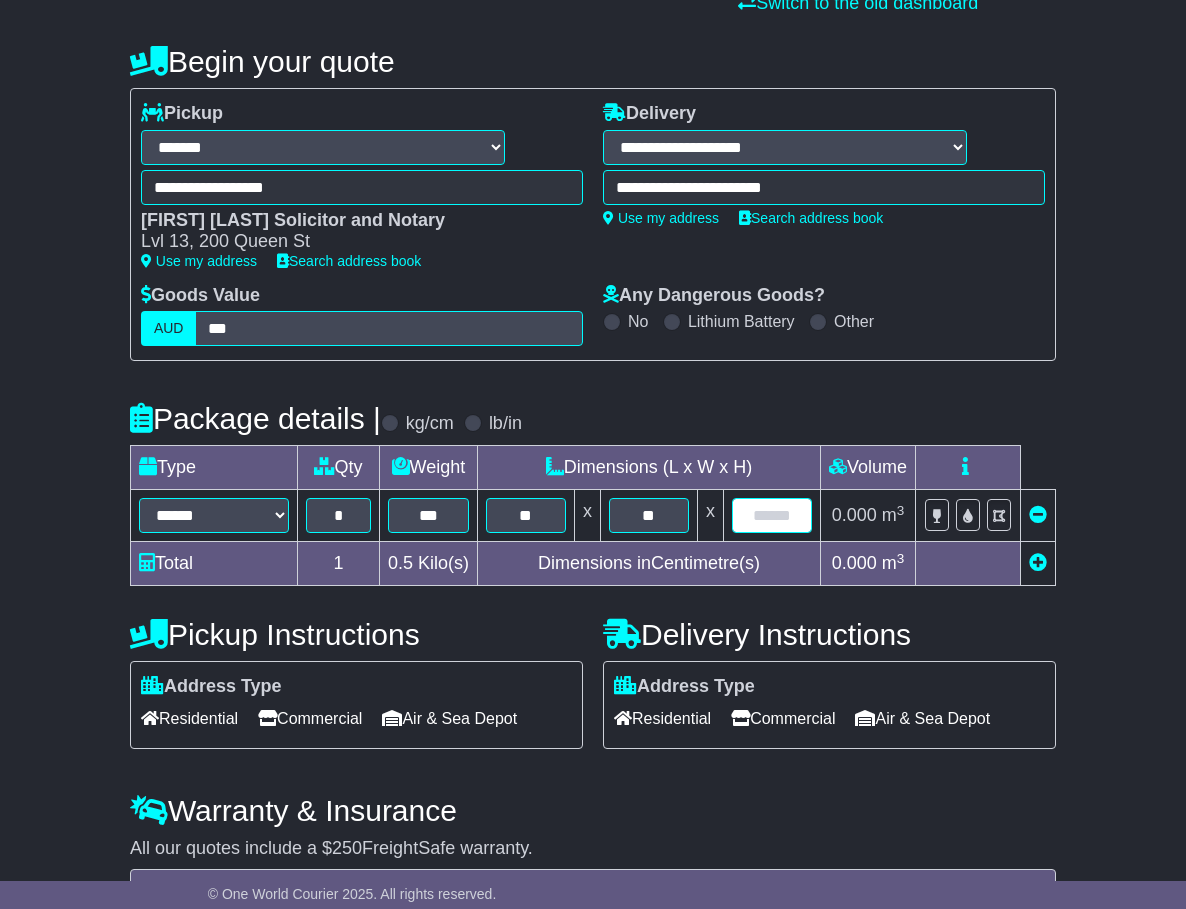 click at bounding box center [772, 515] 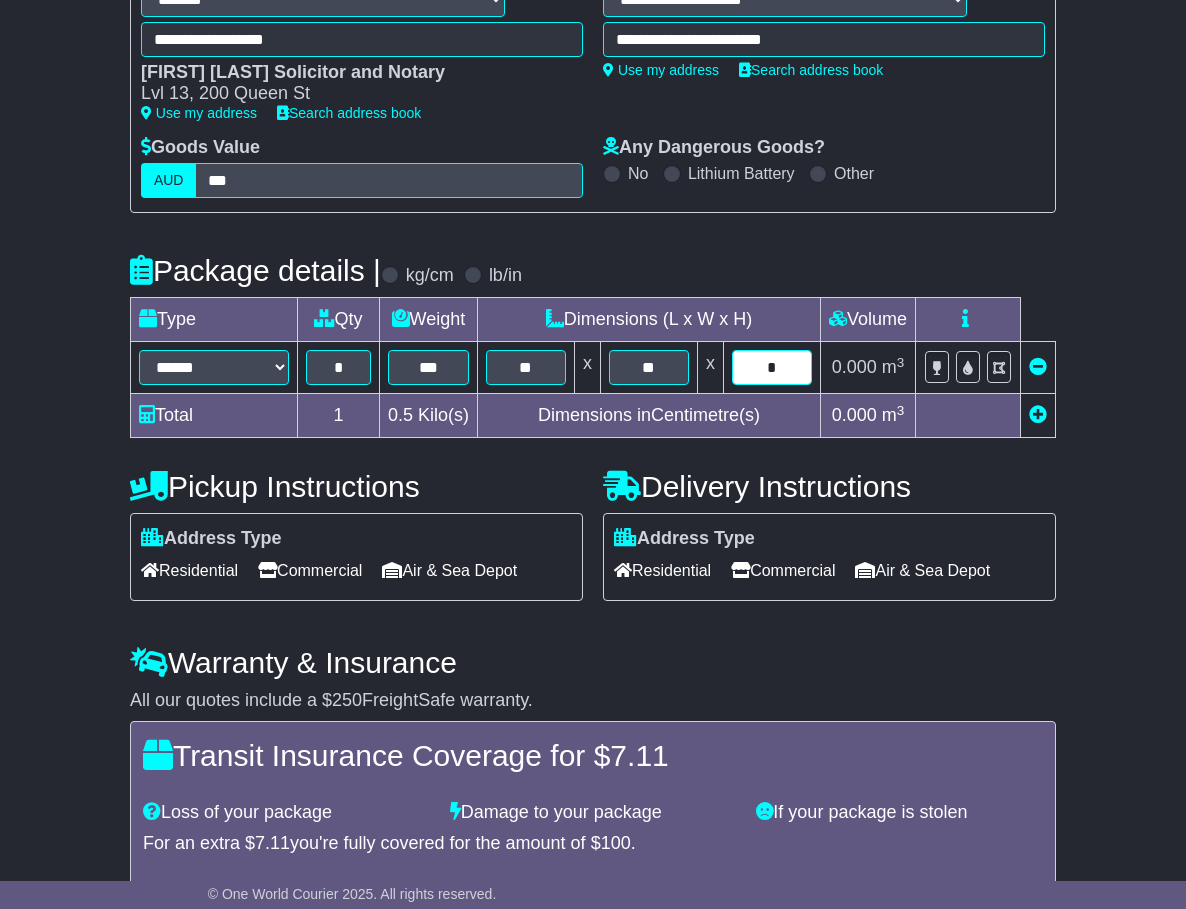scroll, scrollTop: 400, scrollLeft: 0, axis: vertical 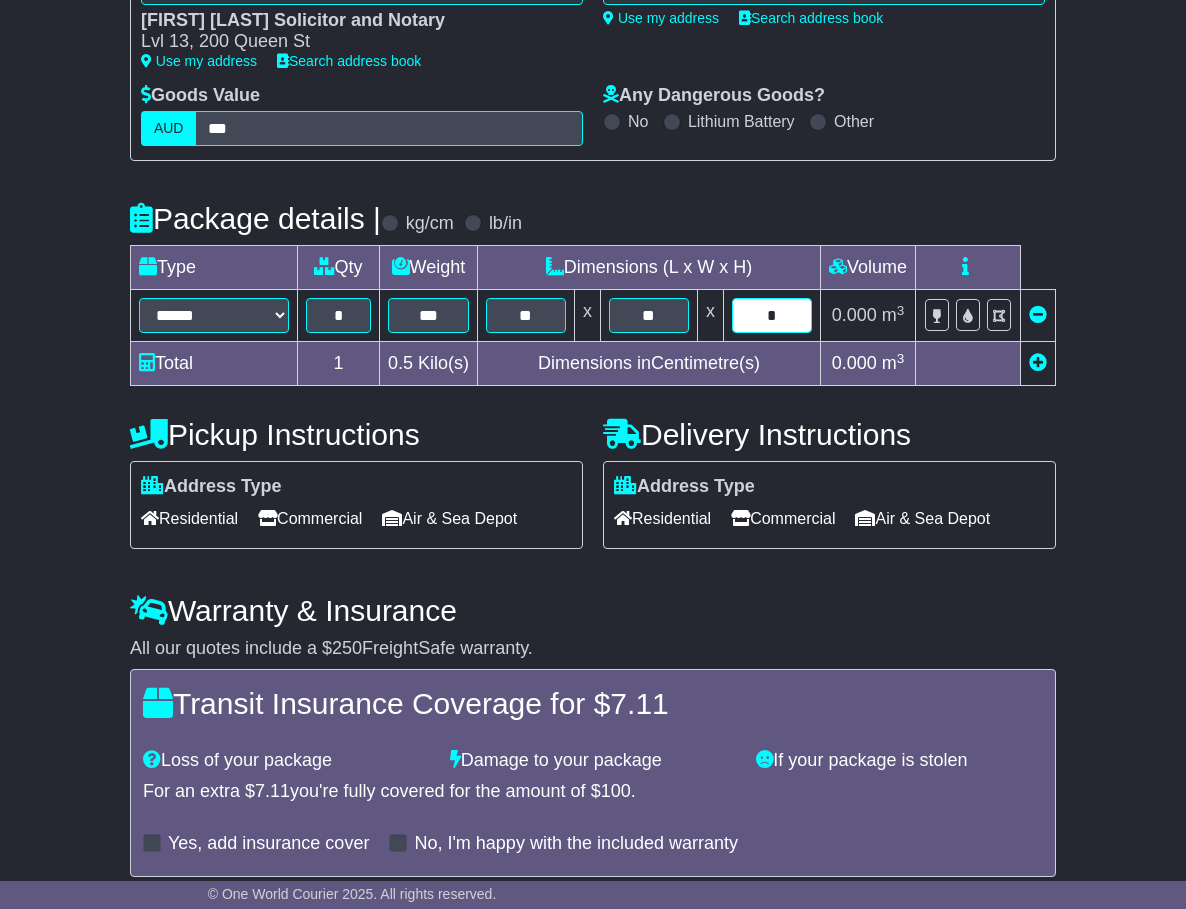 type on "*" 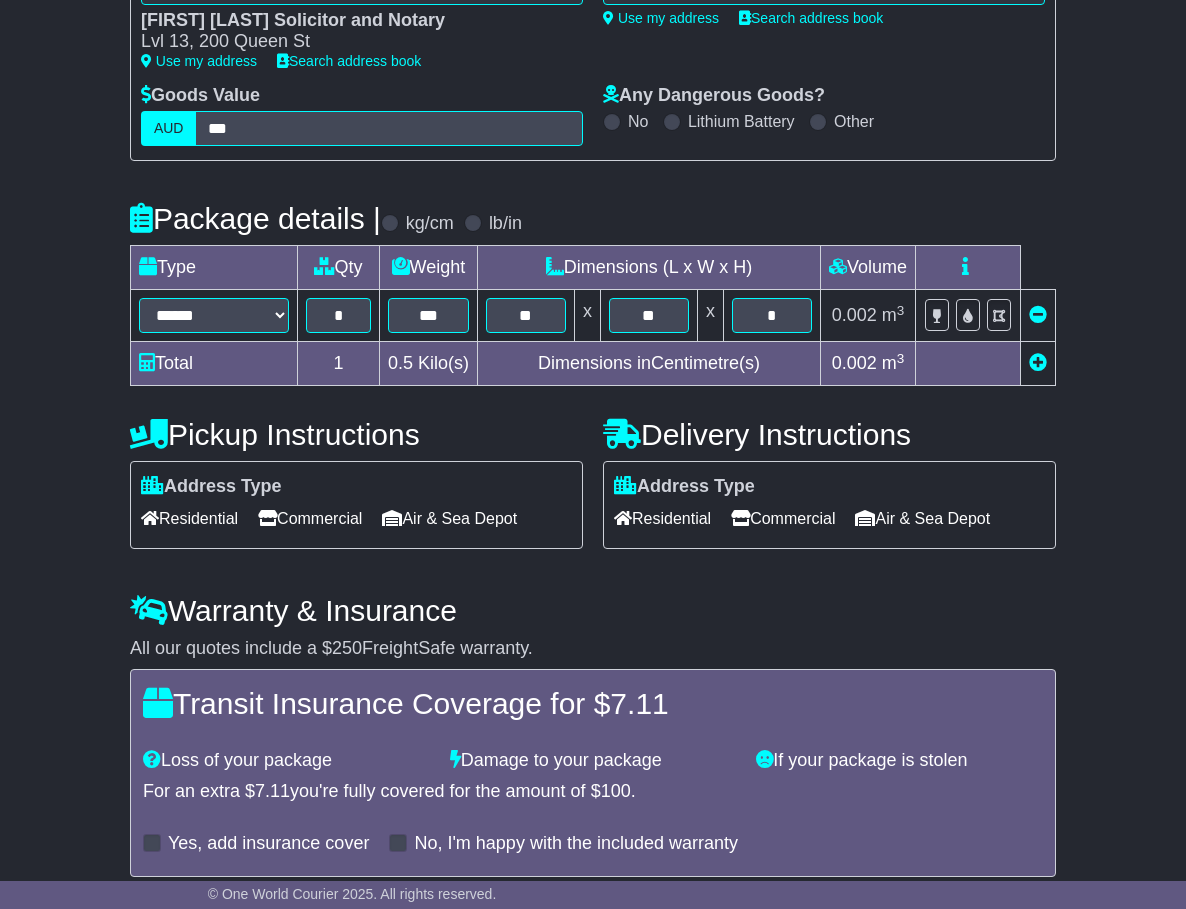 click on "Commercial" at bounding box center [783, 518] 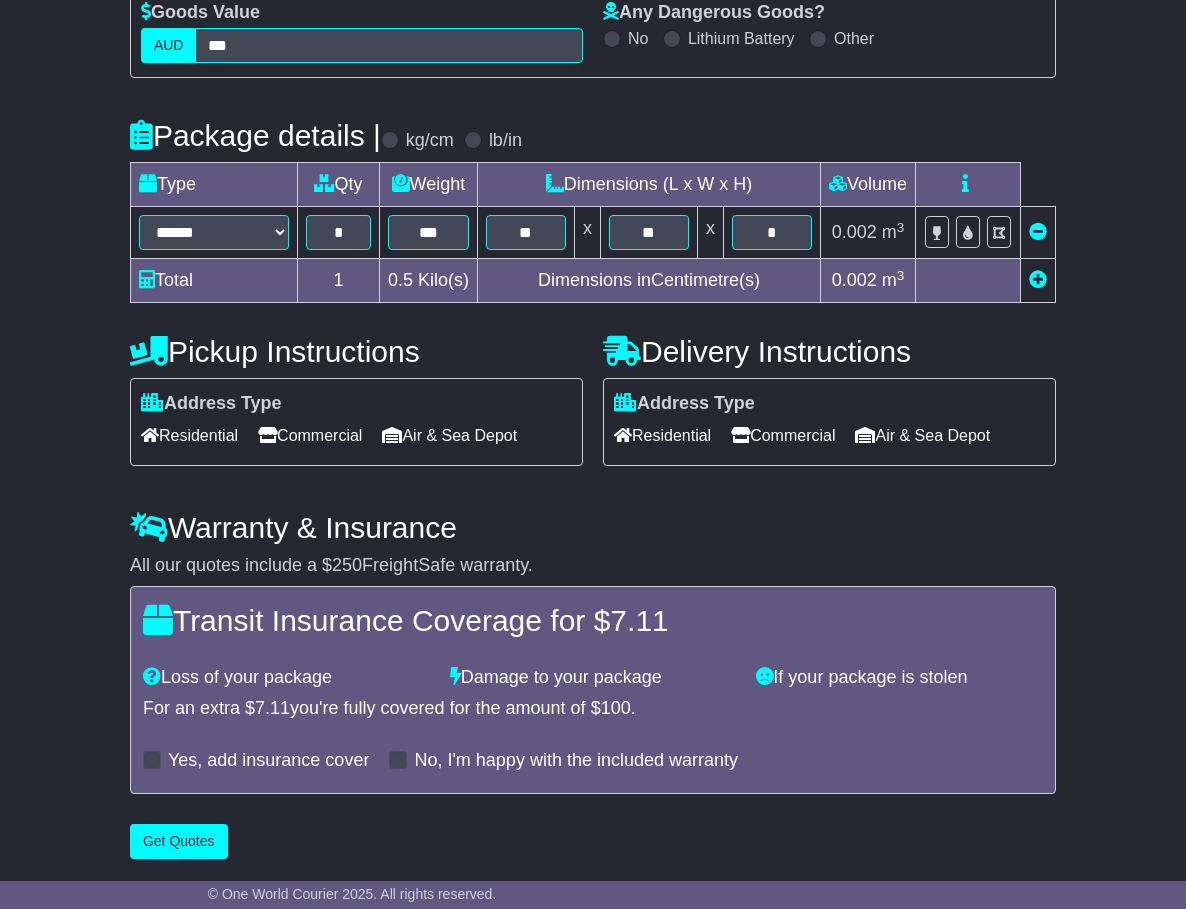 scroll, scrollTop: 516, scrollLeft: 0, axis: vertical 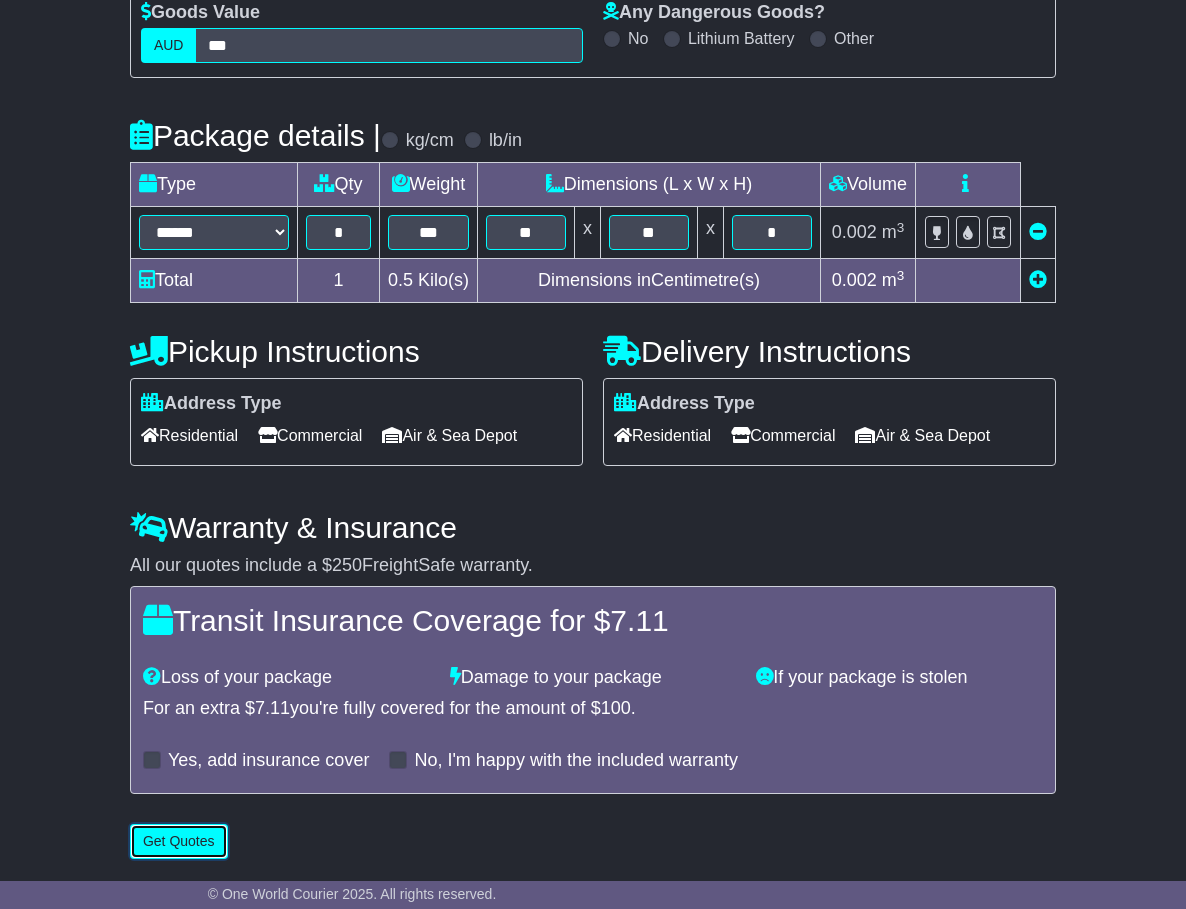 click on "Get Quotes" at bounding box center [179, 841] 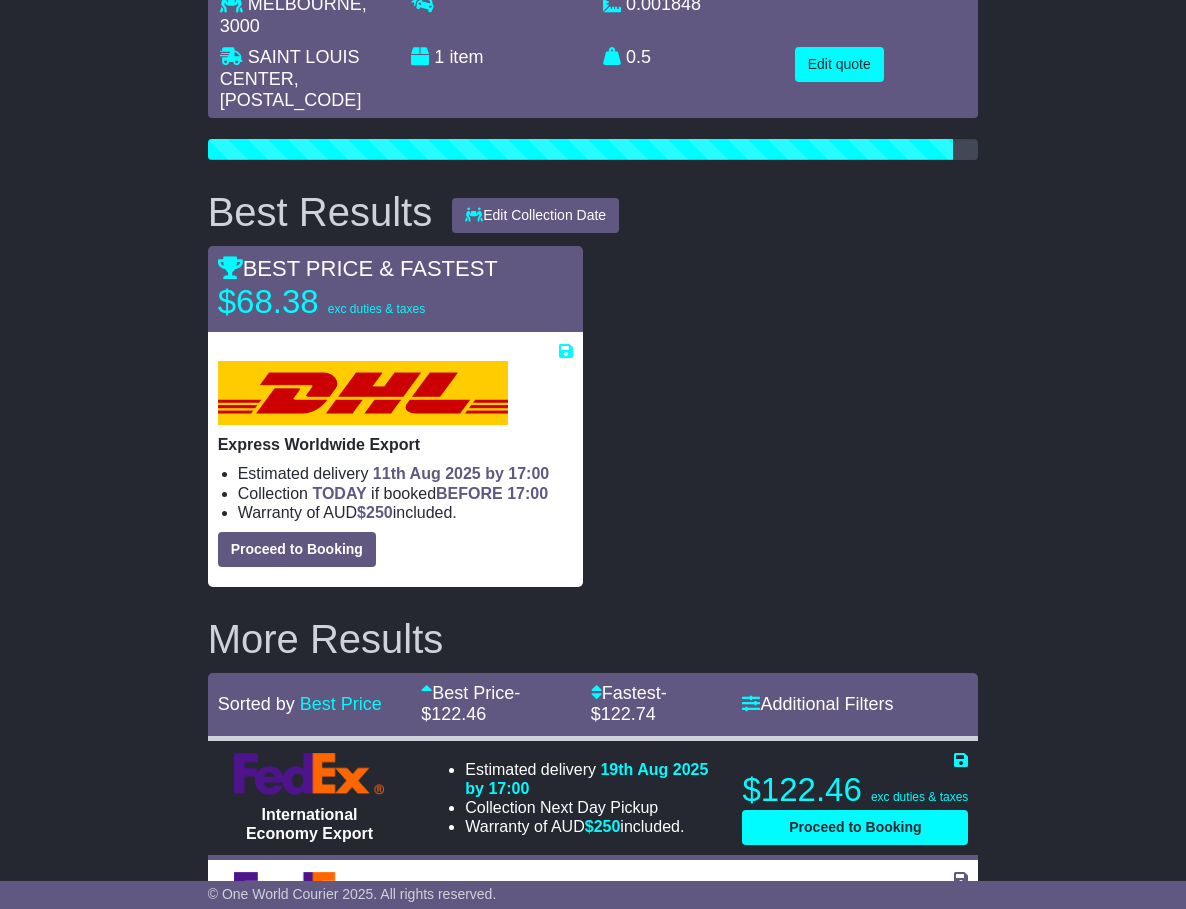 scroll, scrollTop: 100, scrollLeft: 0, axis: vertical 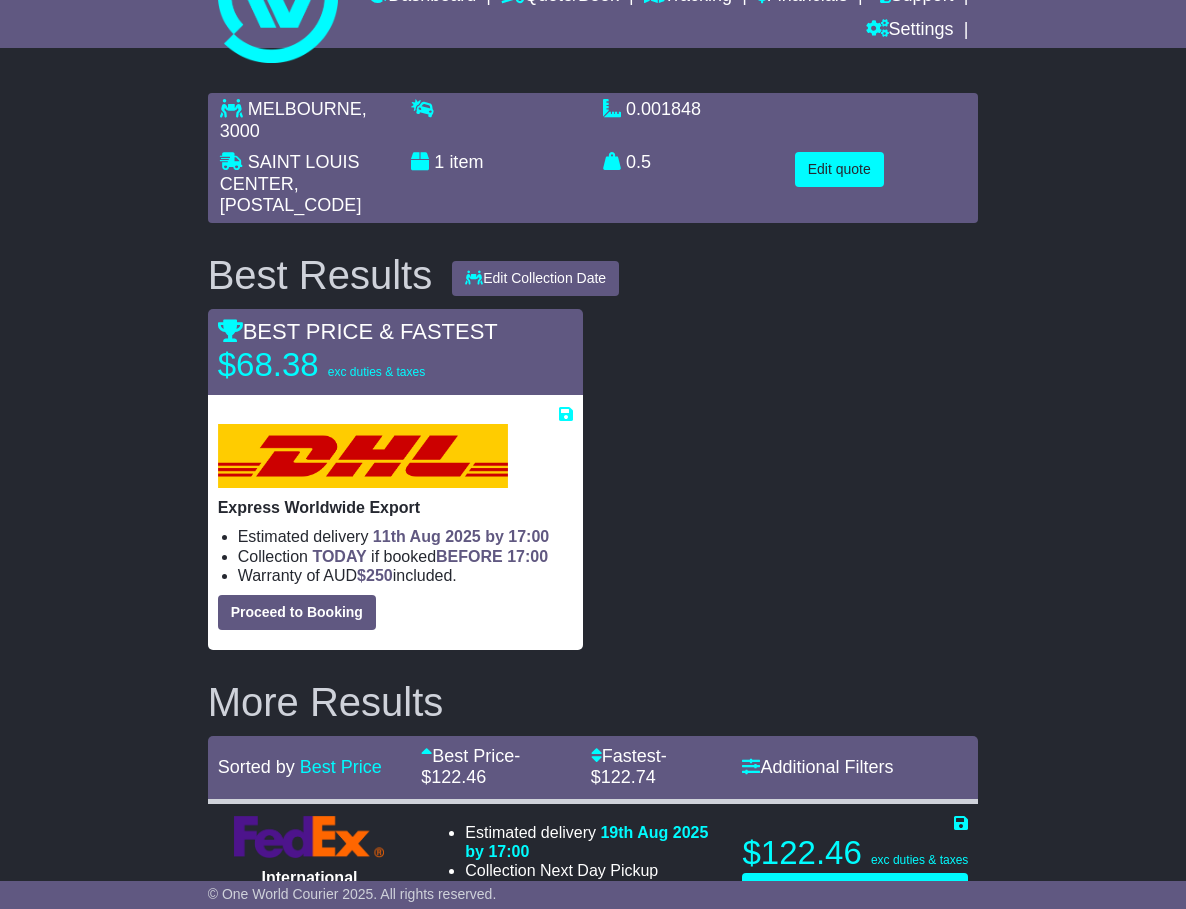 click on "Best Results
Edit Collection Date
08 Aug 2025
11 Aug 2025
12 Aug 2025
13 Aug 2025
14 Aug 2025
Save Quote
×
Close Save" at bounding box center (593, 651) 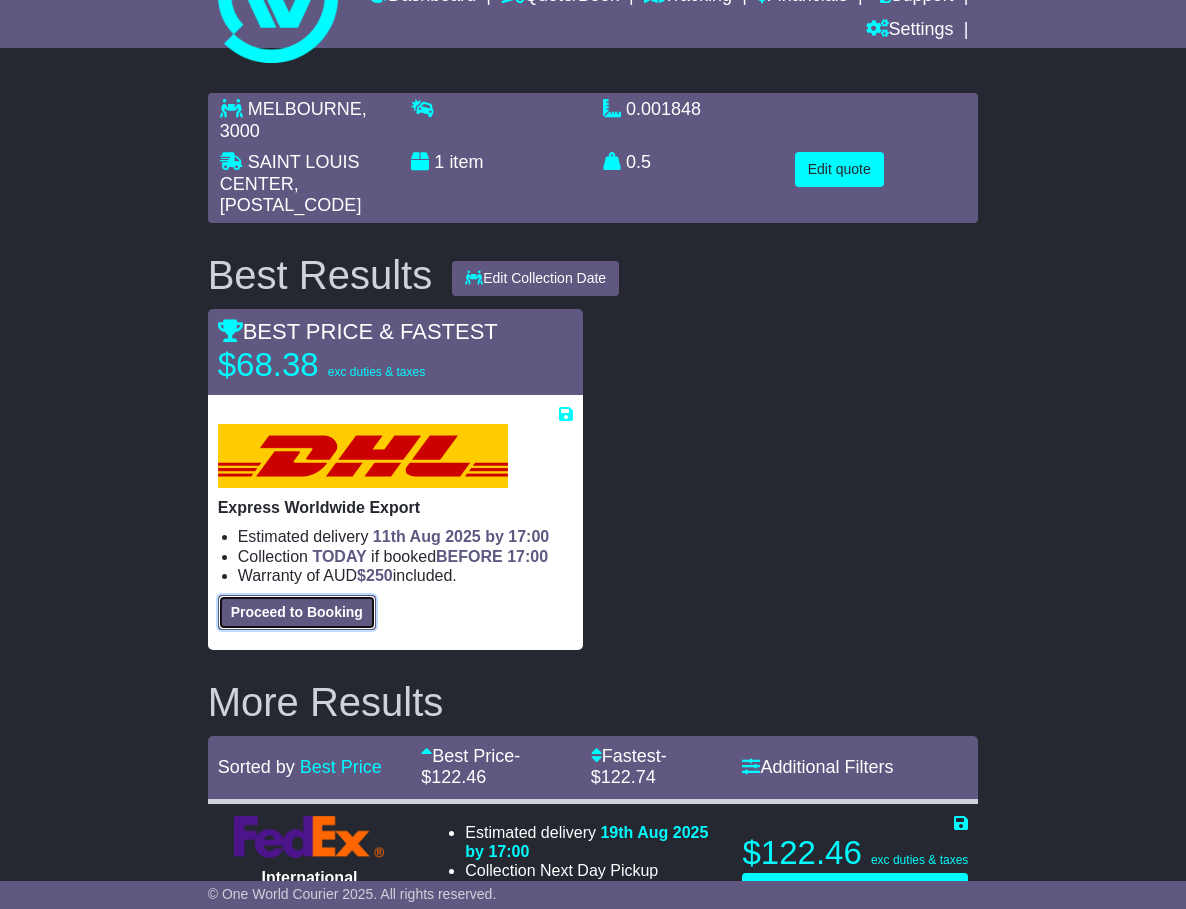 click on "Proceed to Booking" at bounding box center [297, 612] 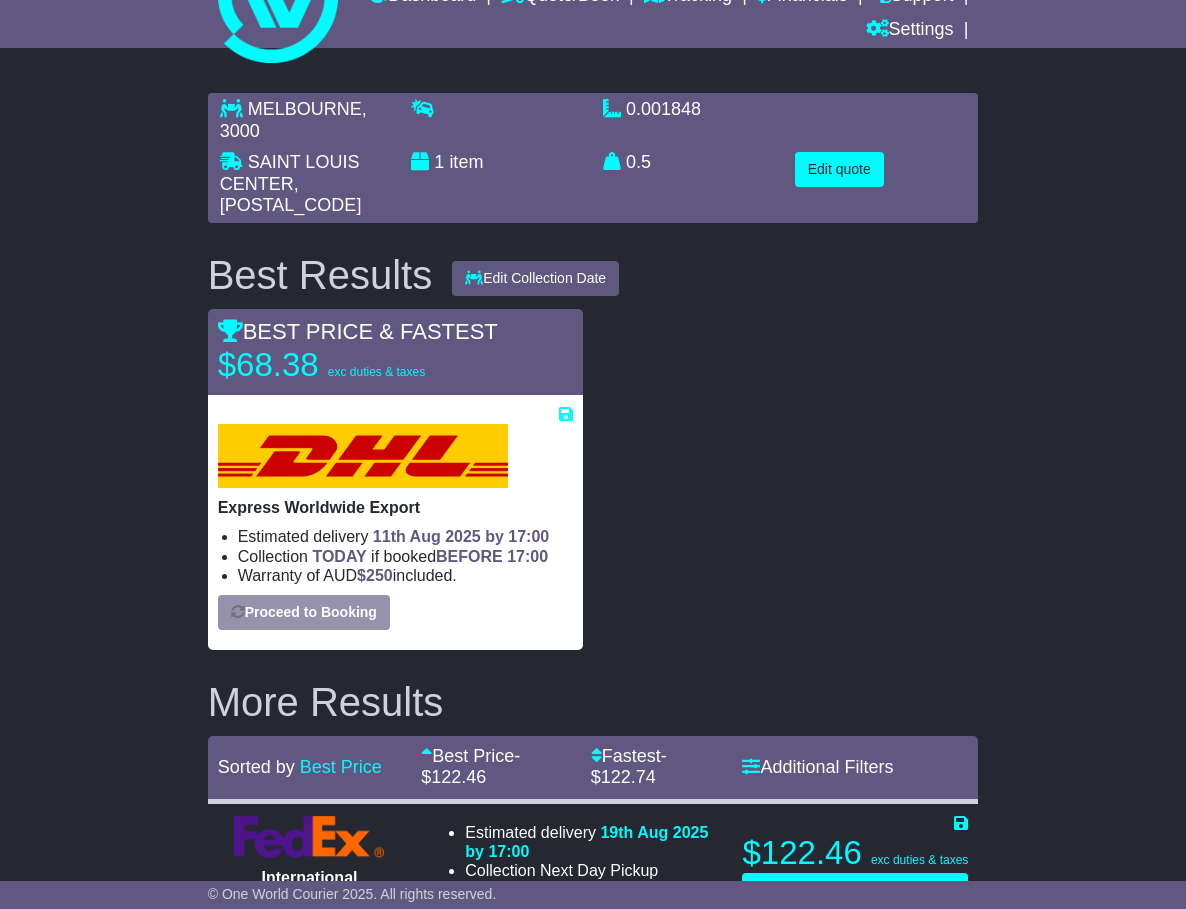 select on "***" 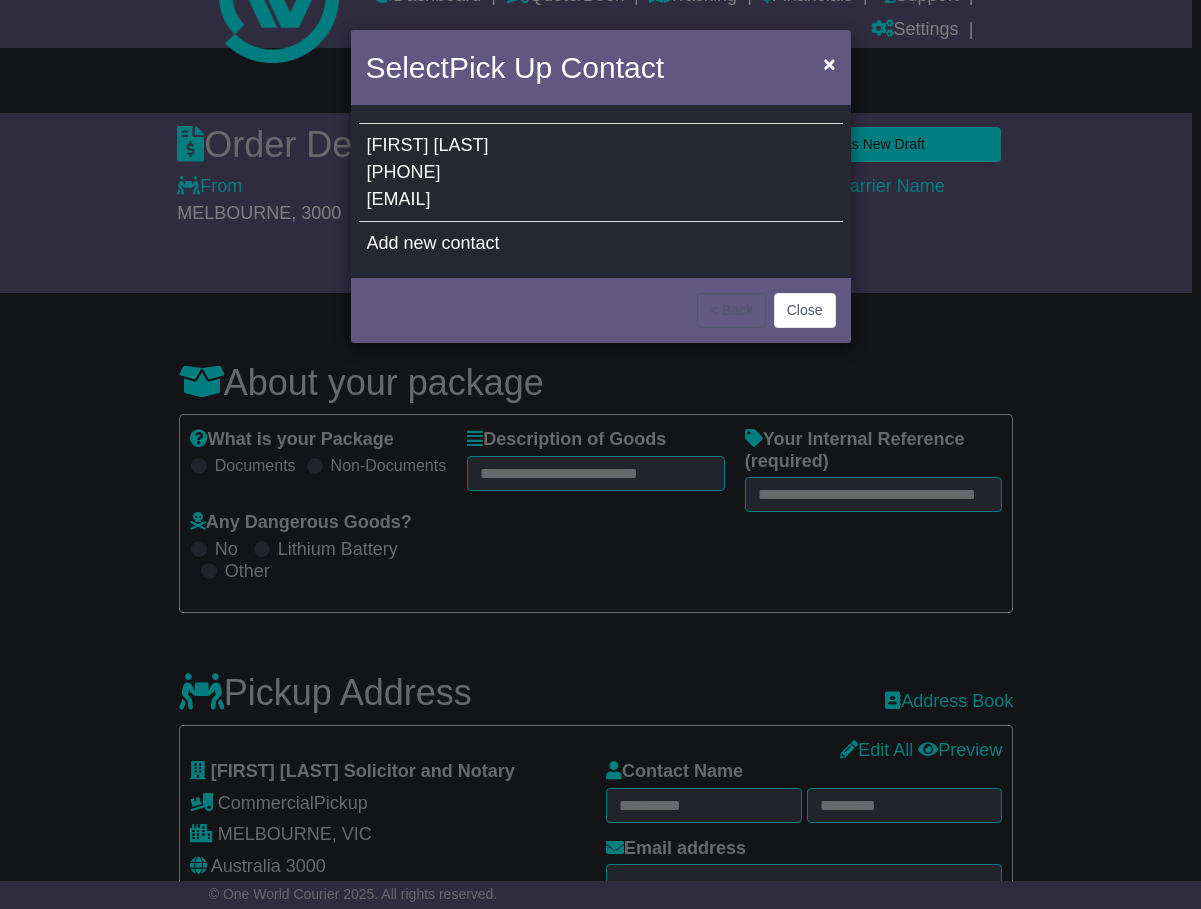 select 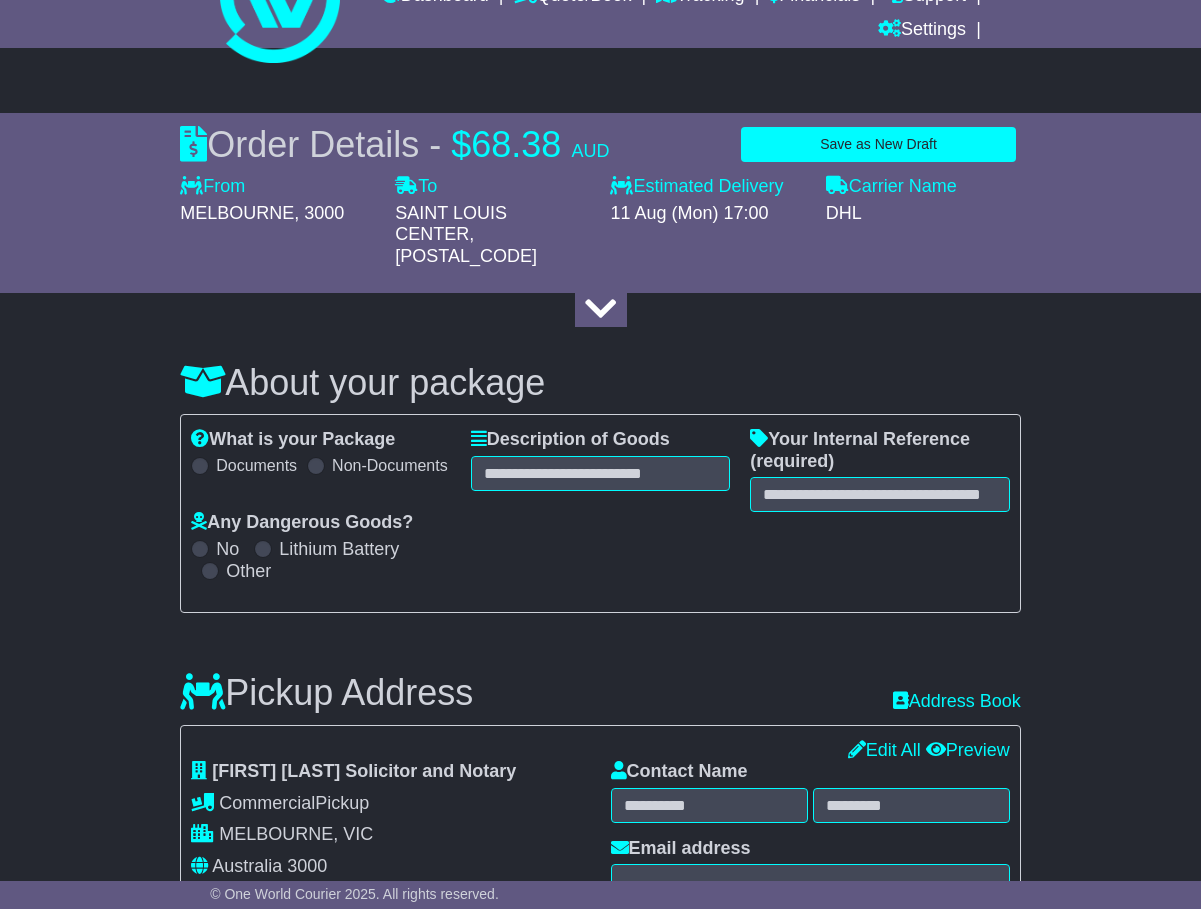 type on "******" 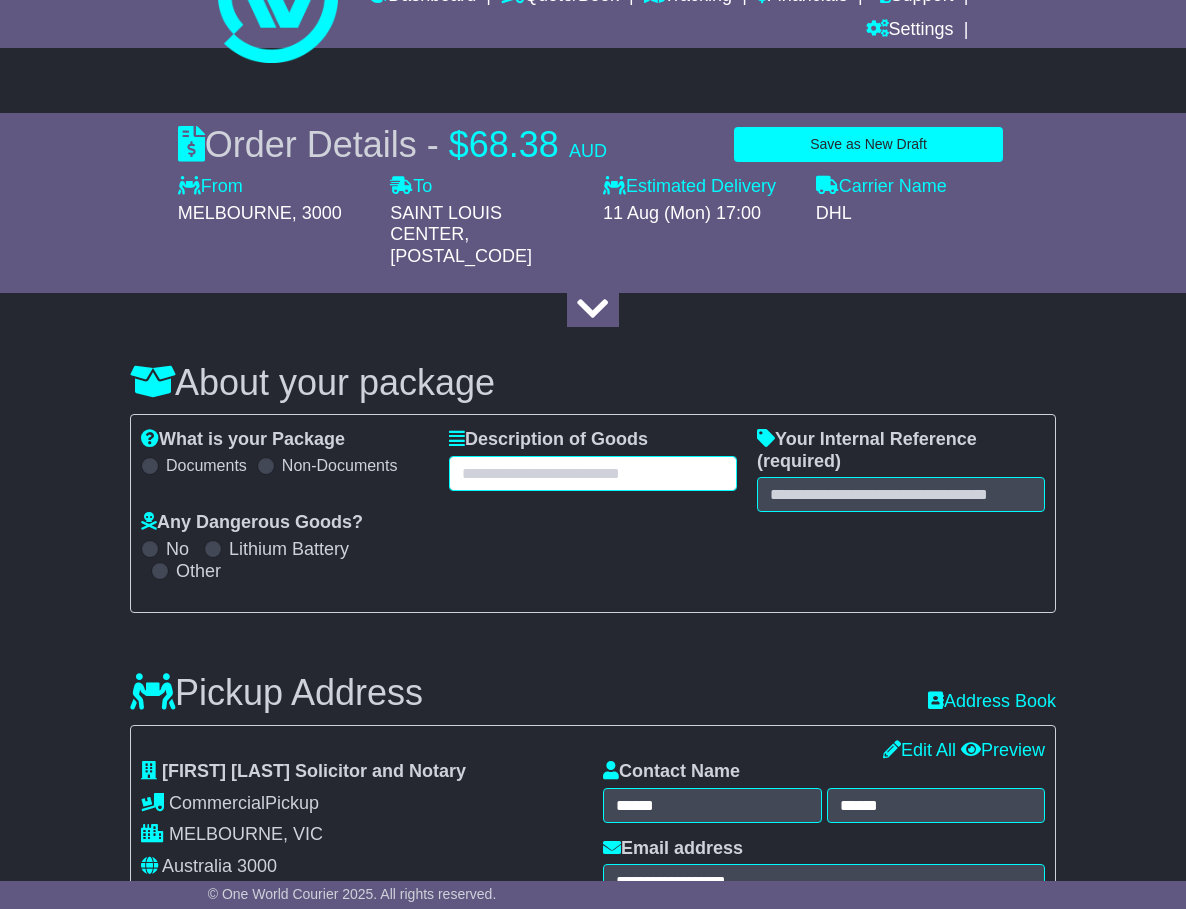 click at bounding box center (593, 473) 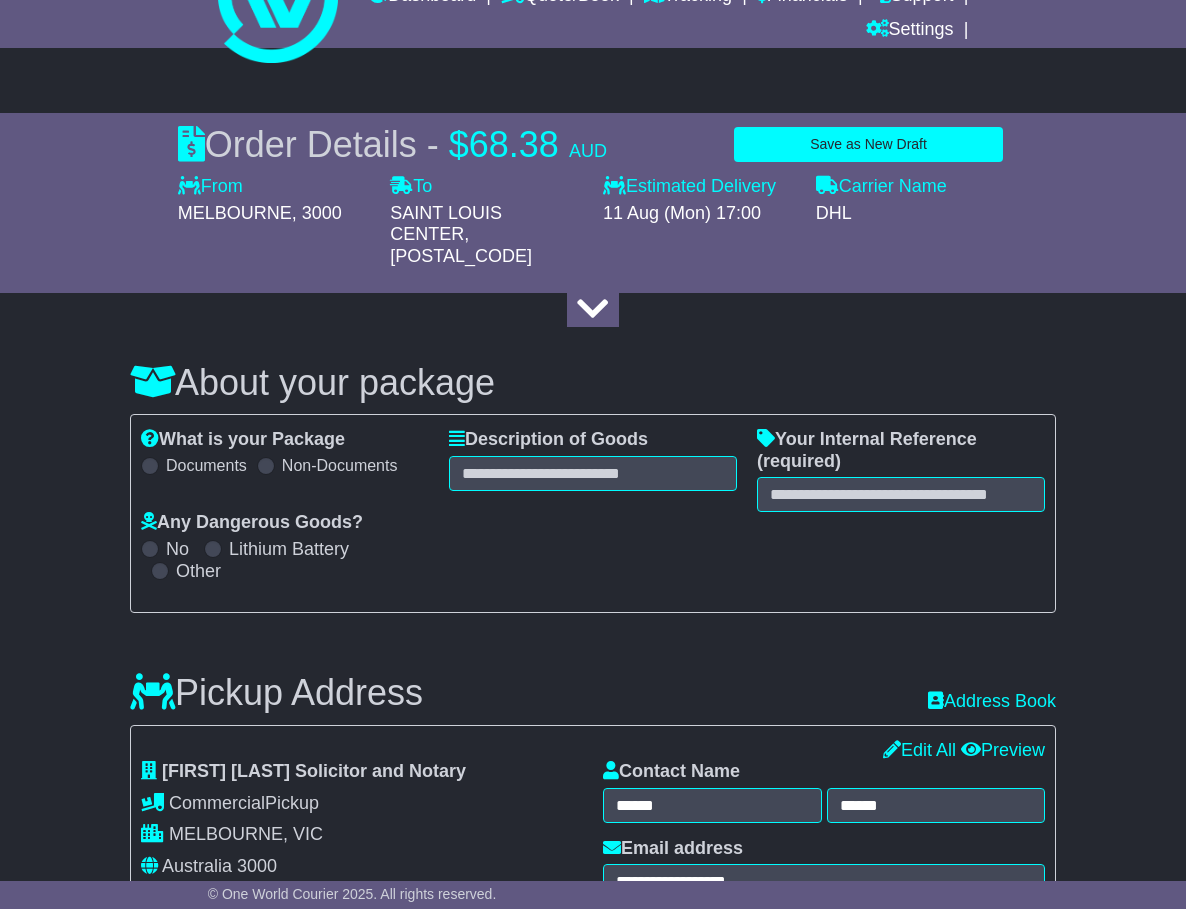 click at bounding box center [150, 466] 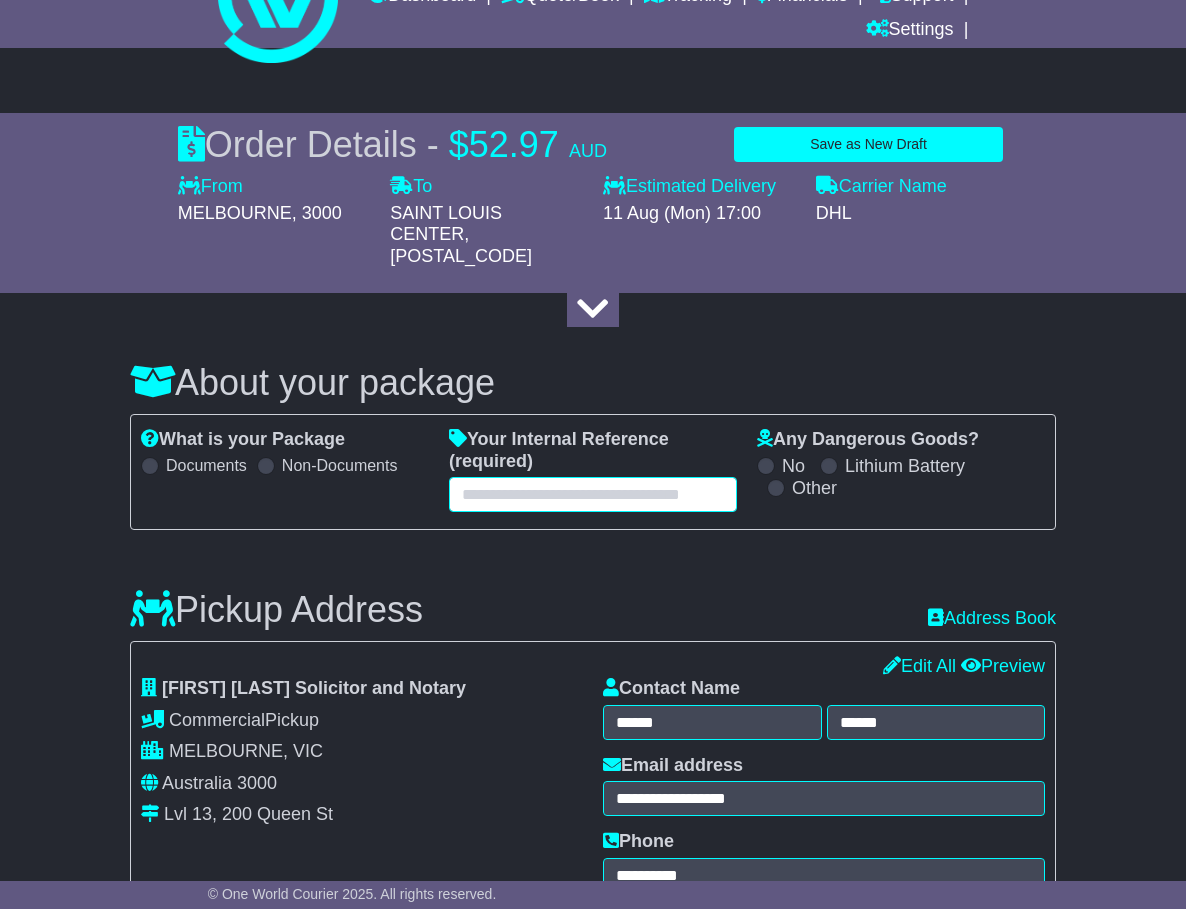 click at bounding box center (593, 494) 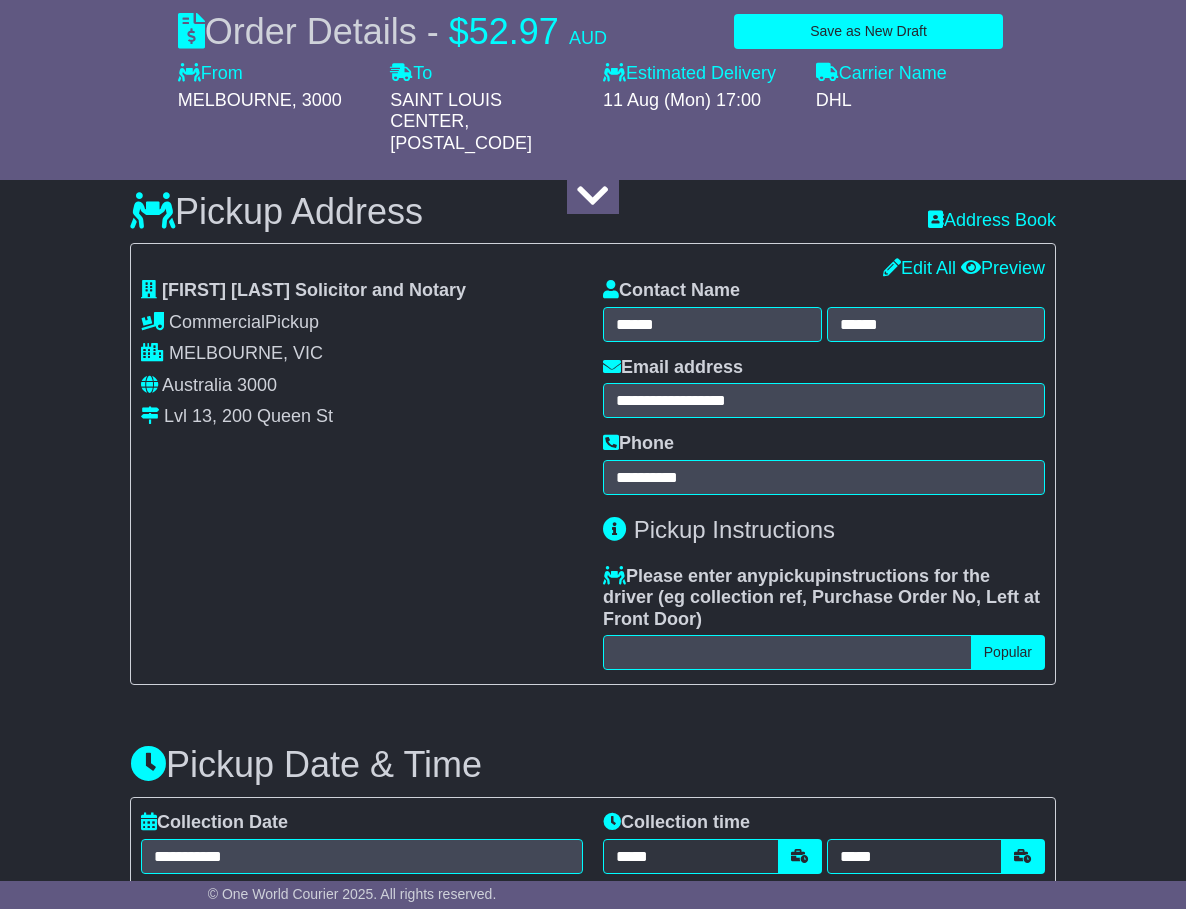 scroll, scrollTop: 700, scrollLeft: 0, axis: vertical 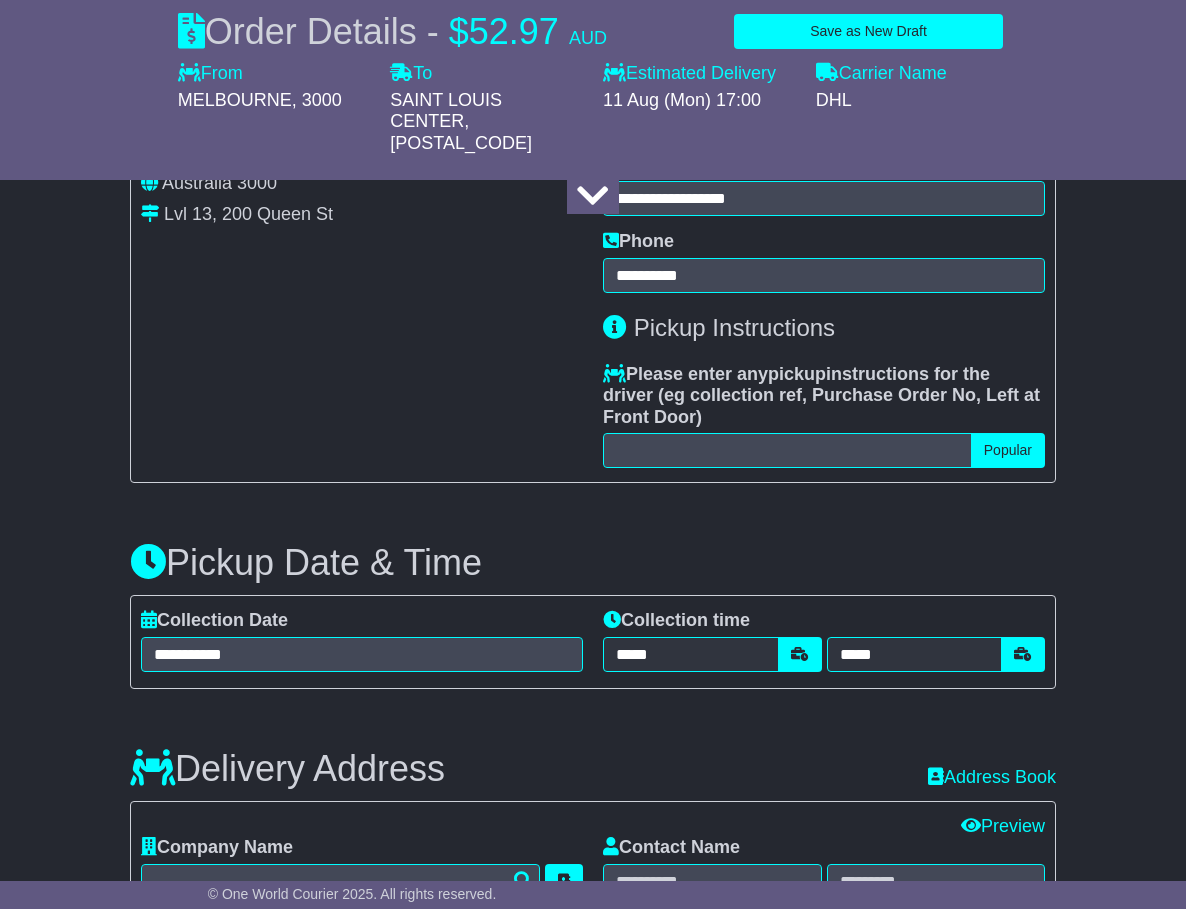 type on "**********" 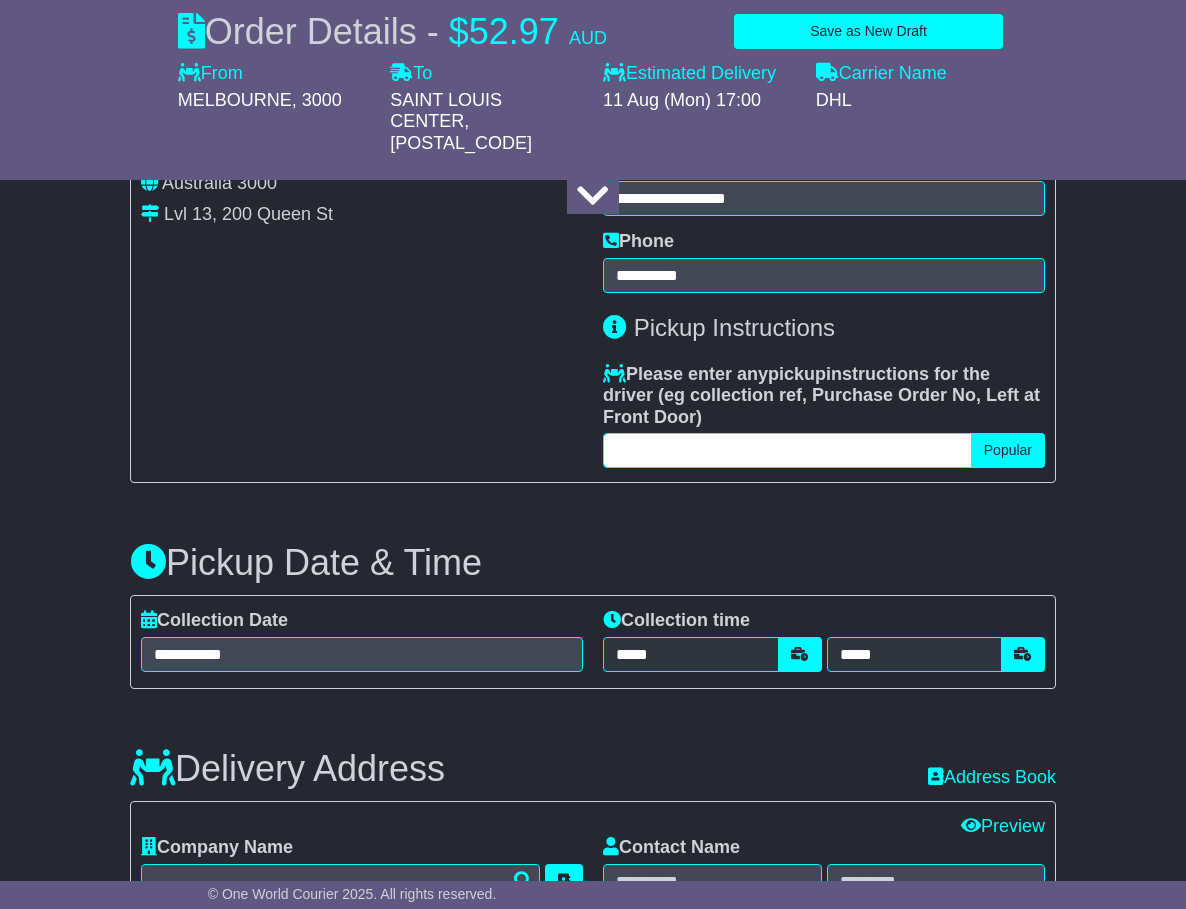 click at bounding box center (787, 450) 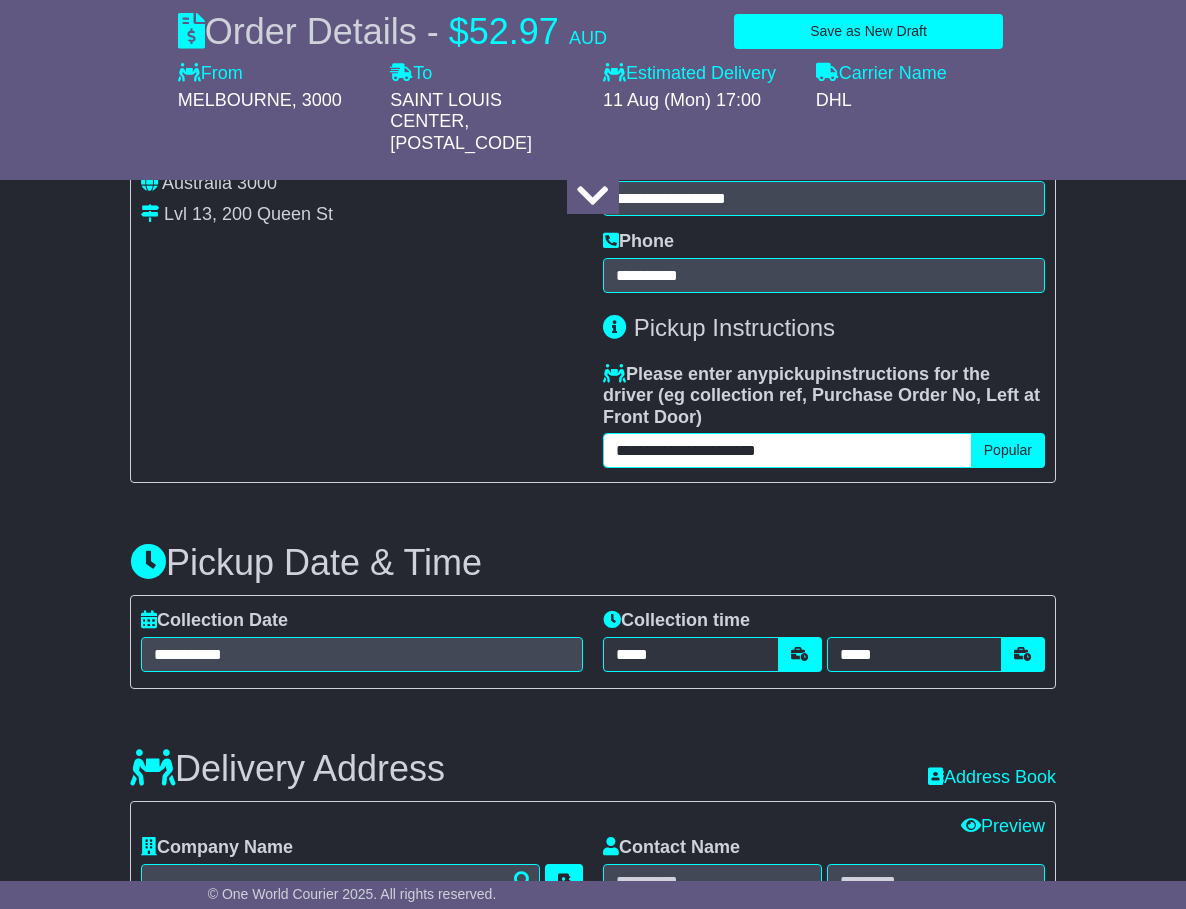click on "**********" at bounding box center [787, 450] 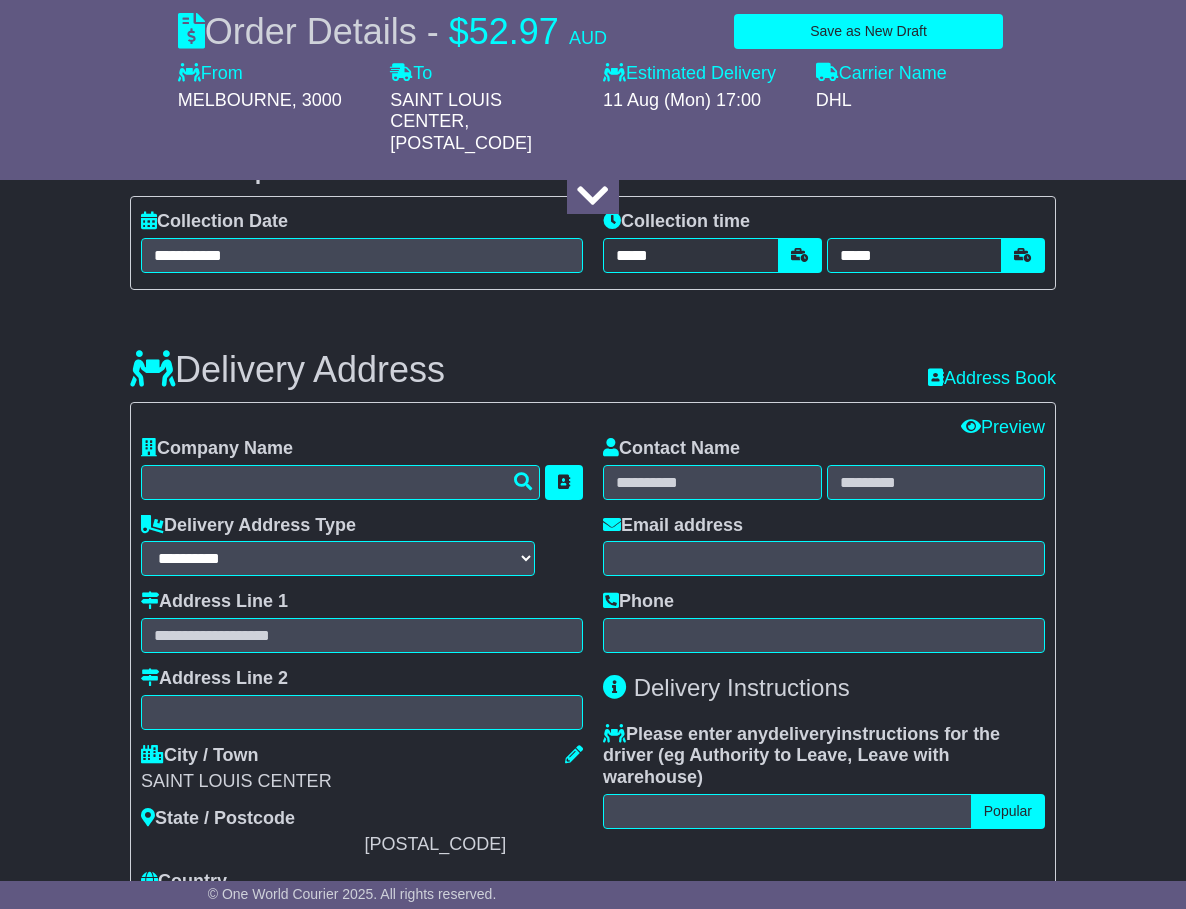 scroll, scrollTop: 1100, scrollLeft: 0, axis: vertical 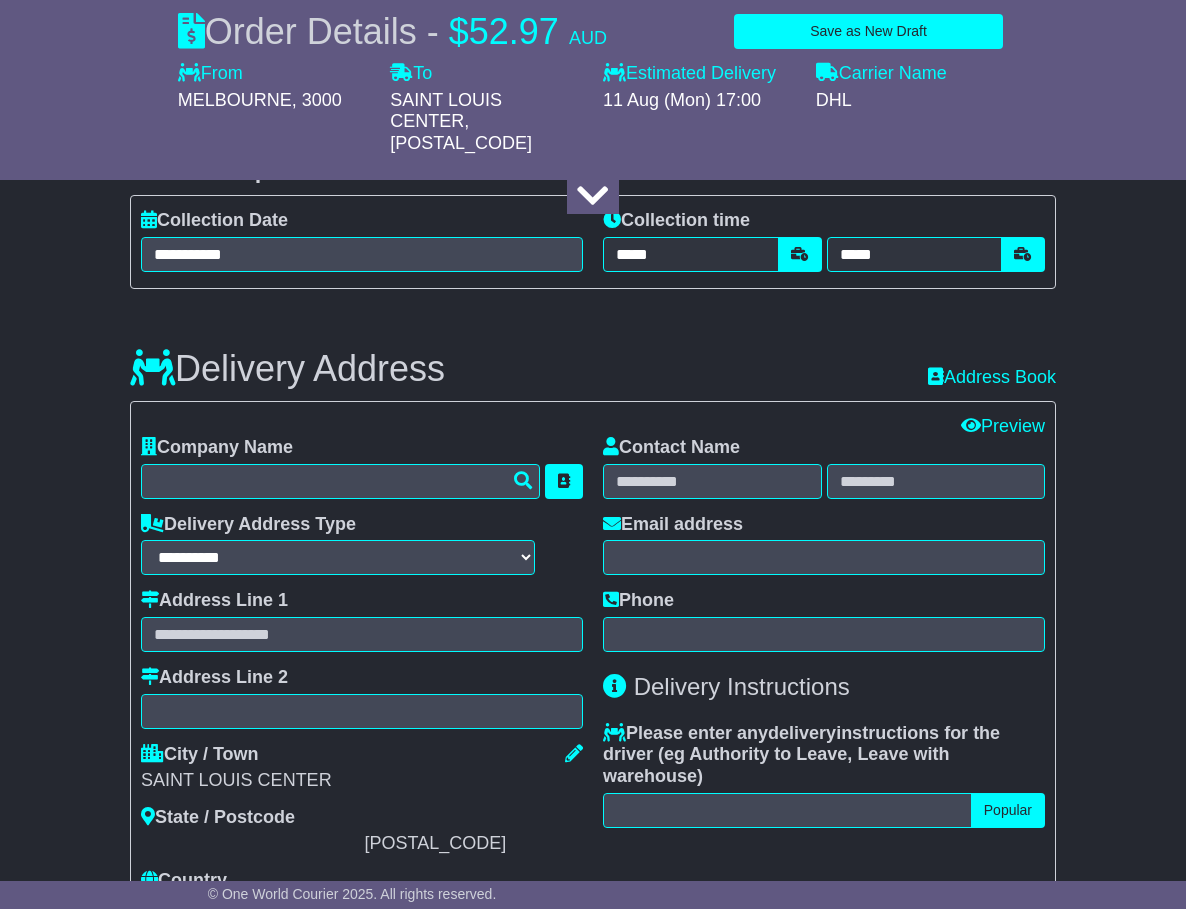type on "**********" 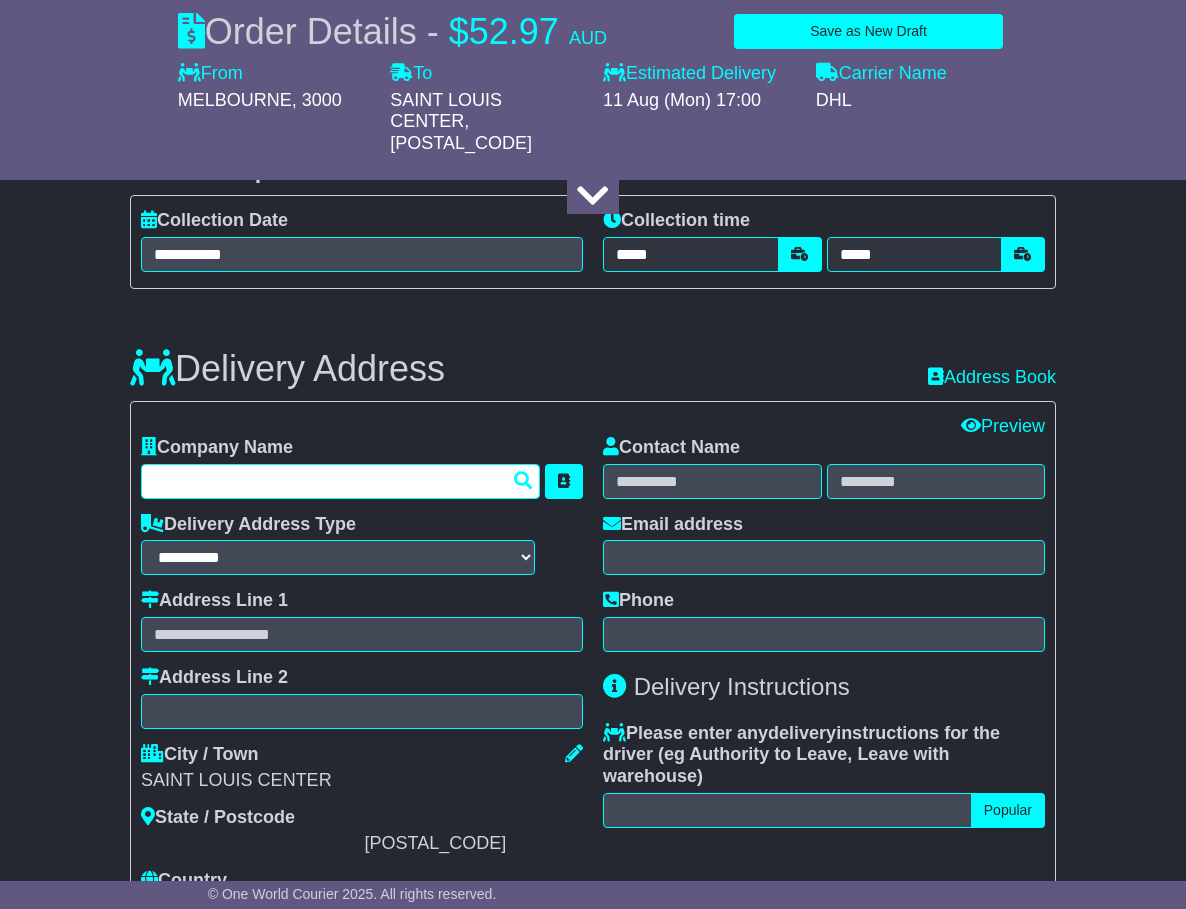 click at bounding box center (340, 481) 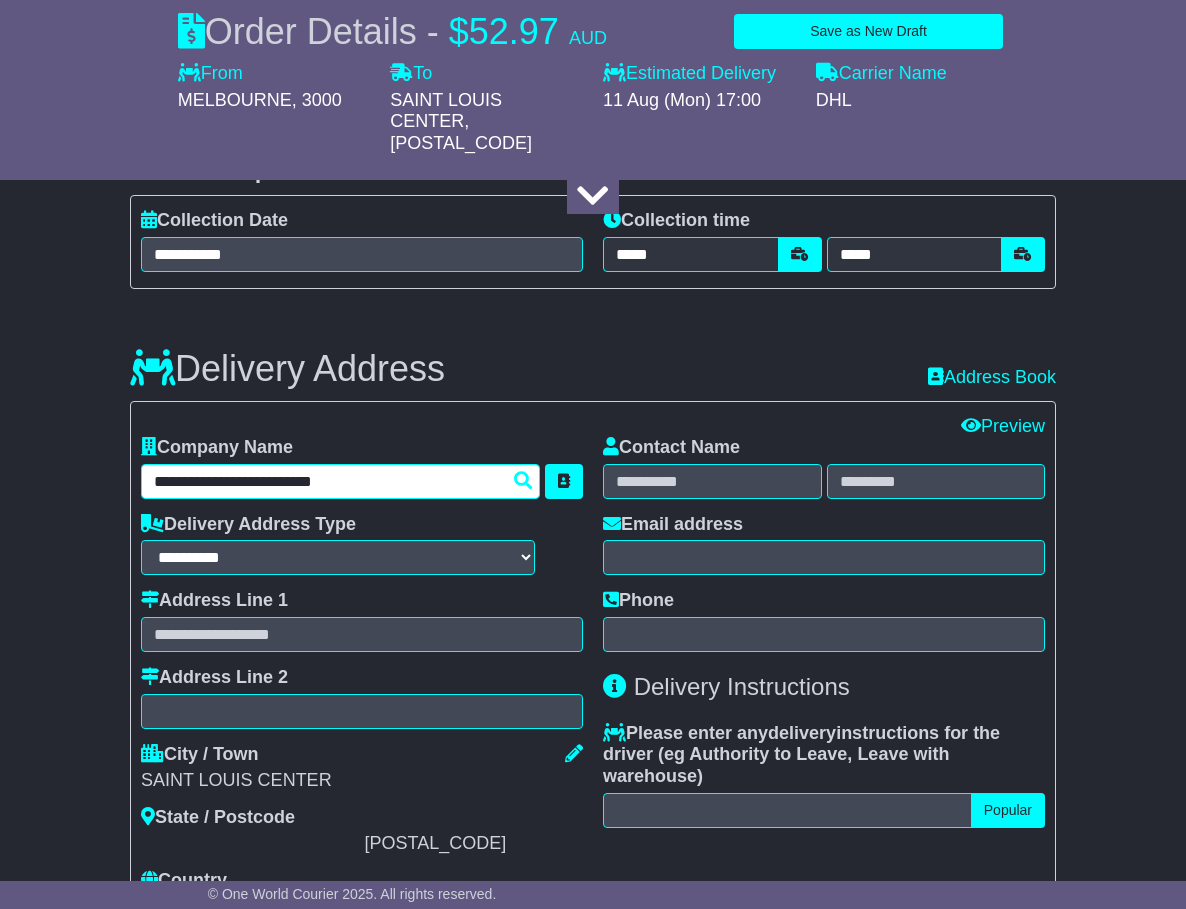 type on "**********" 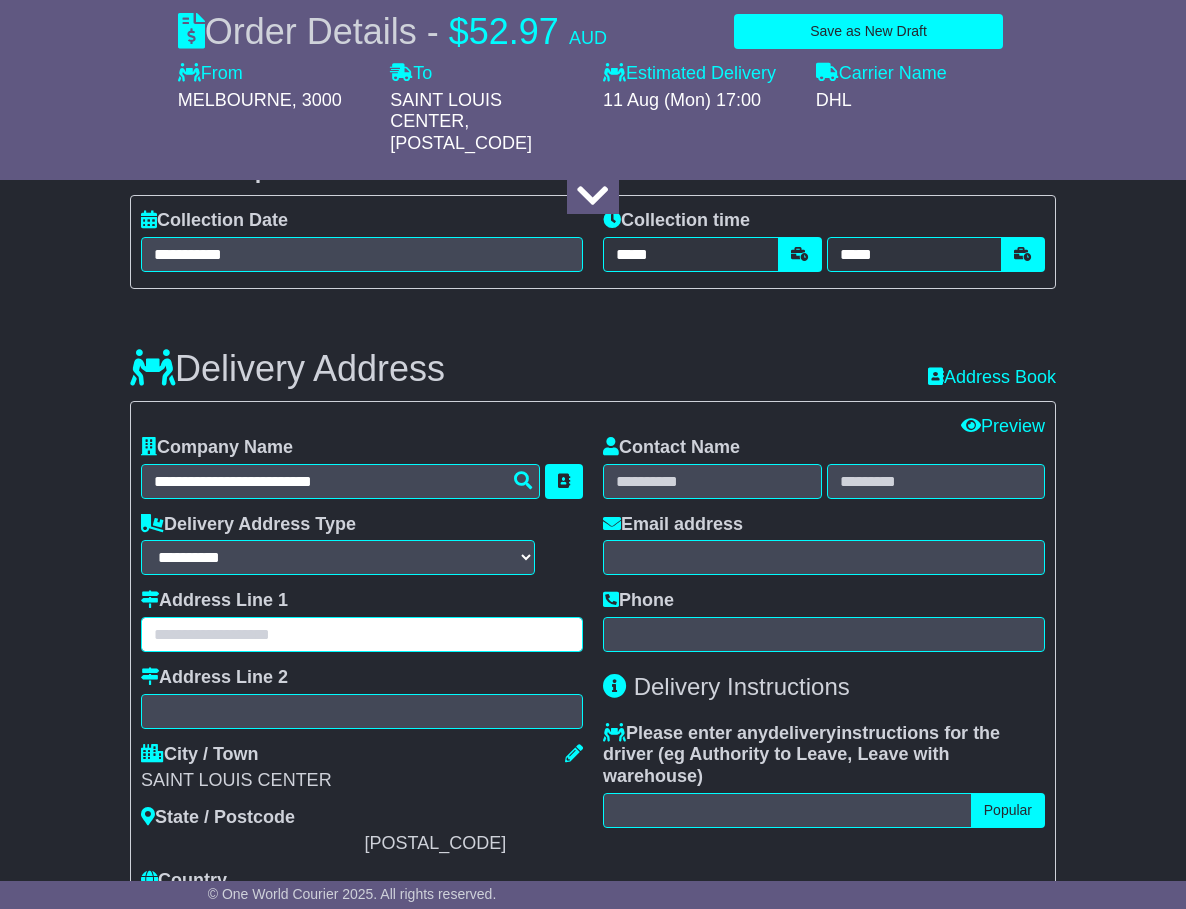 click at bounding box center (362, 634) 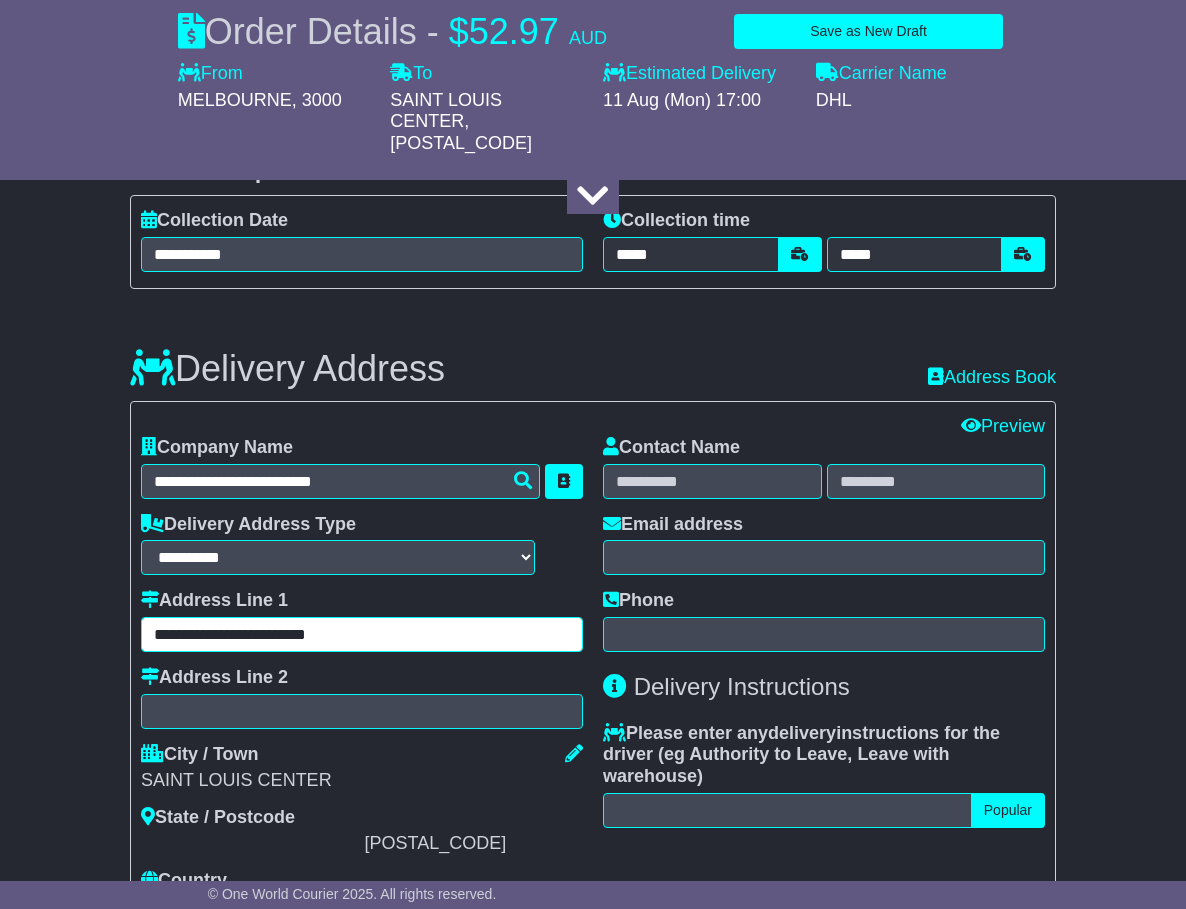 type on "**********" 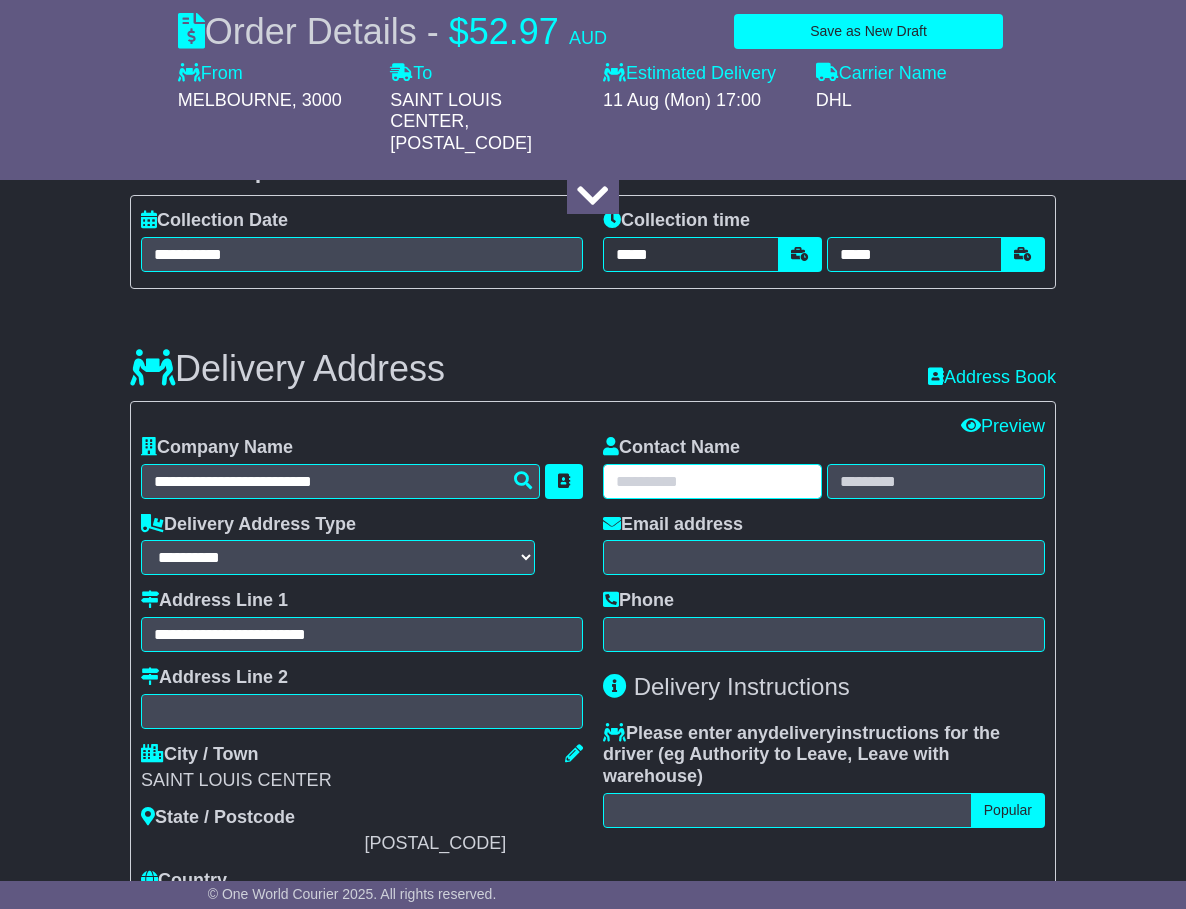click at bounding box center [712, 481] 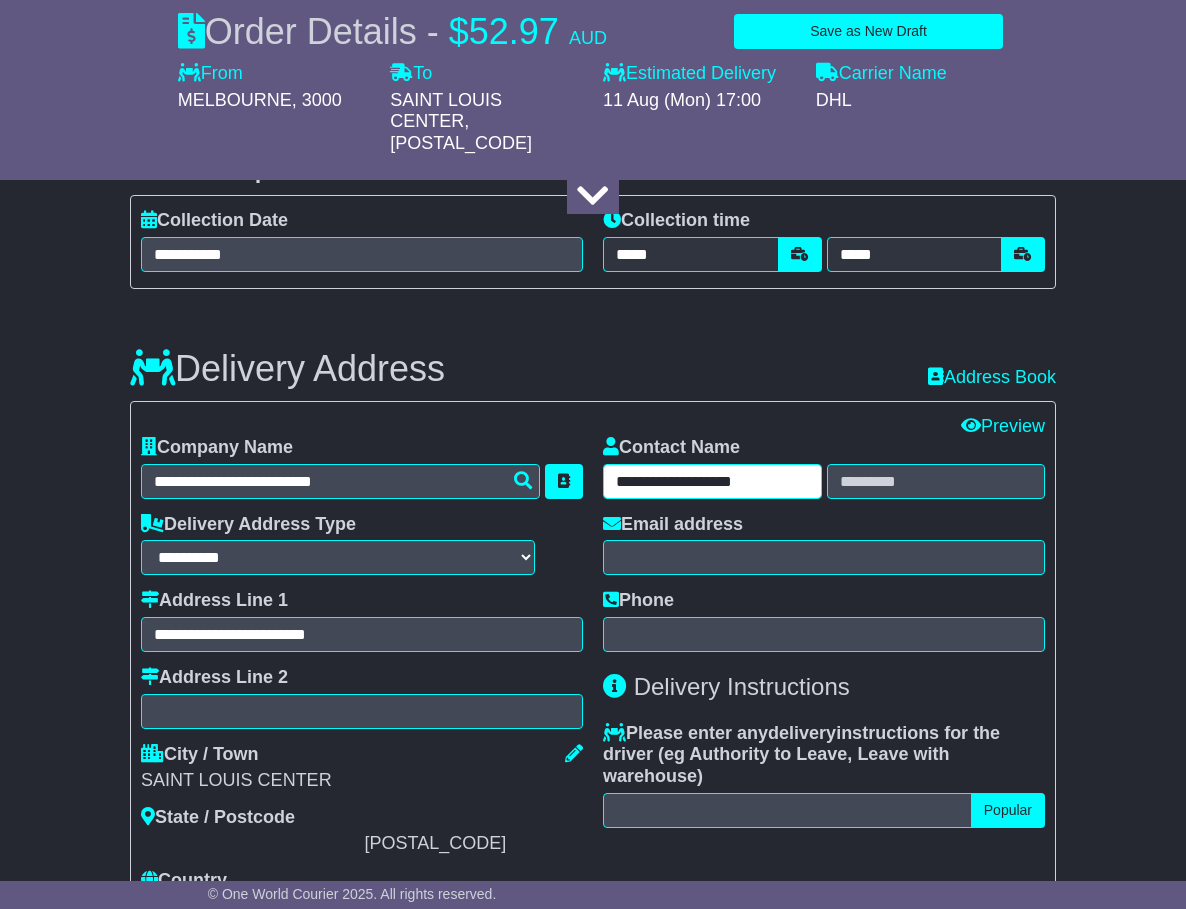 type on "**********" 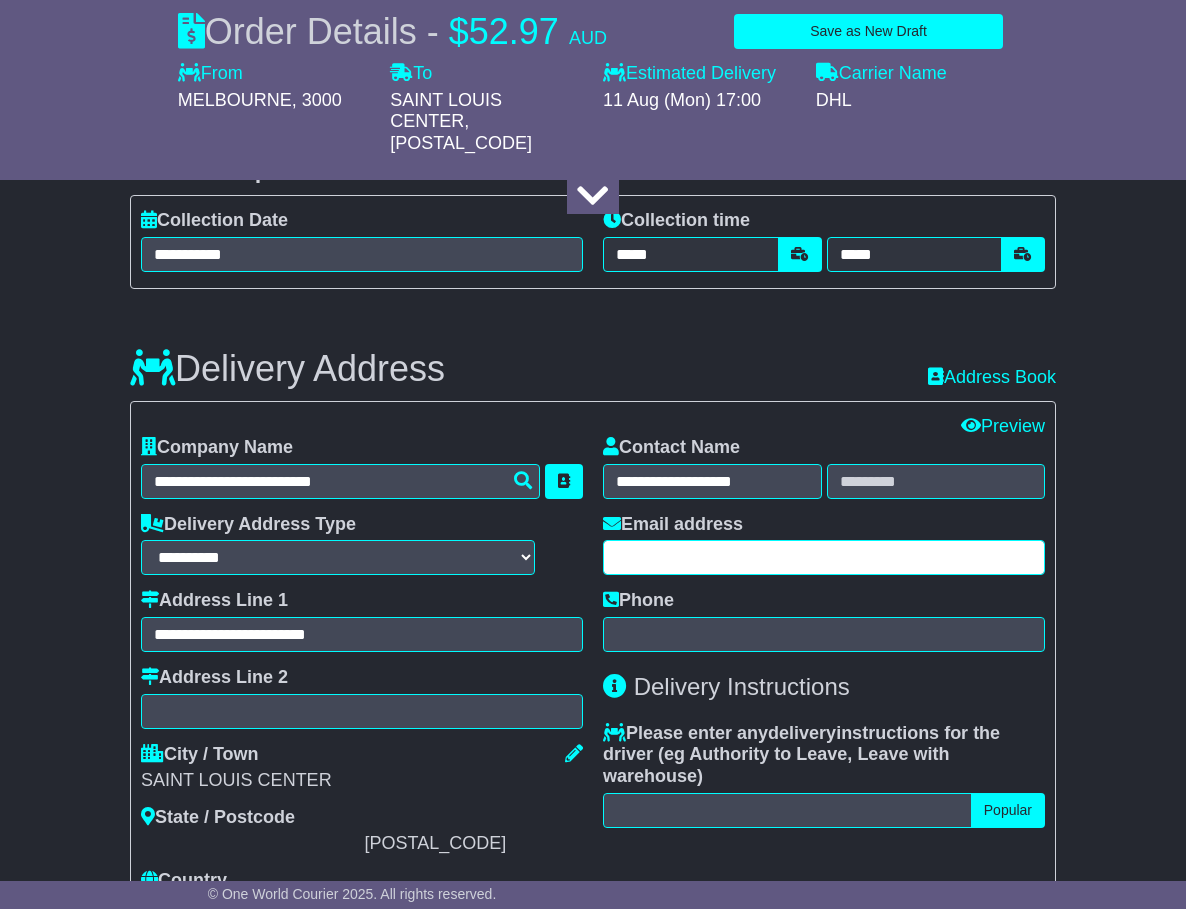 click at bounding box center [824, 557] 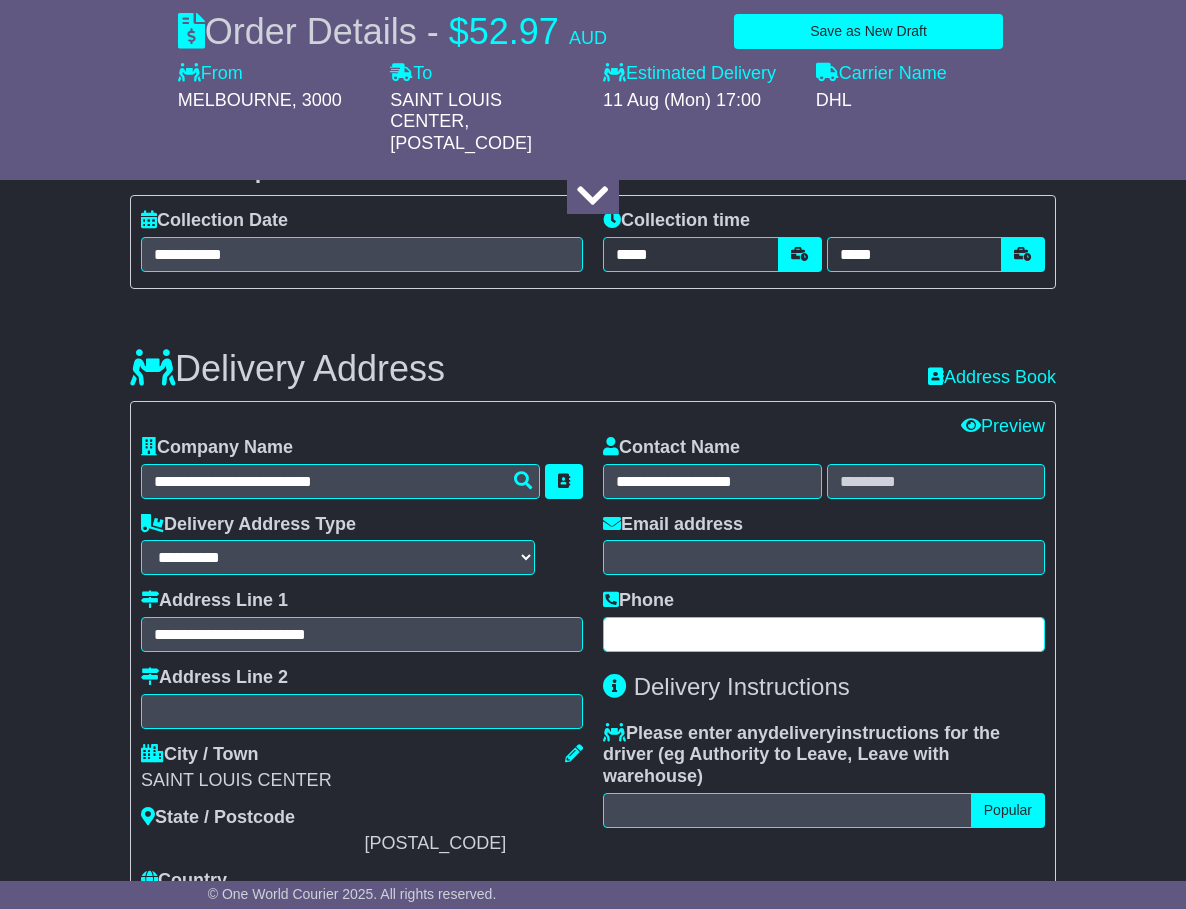 click at bounding box center [824, 634] 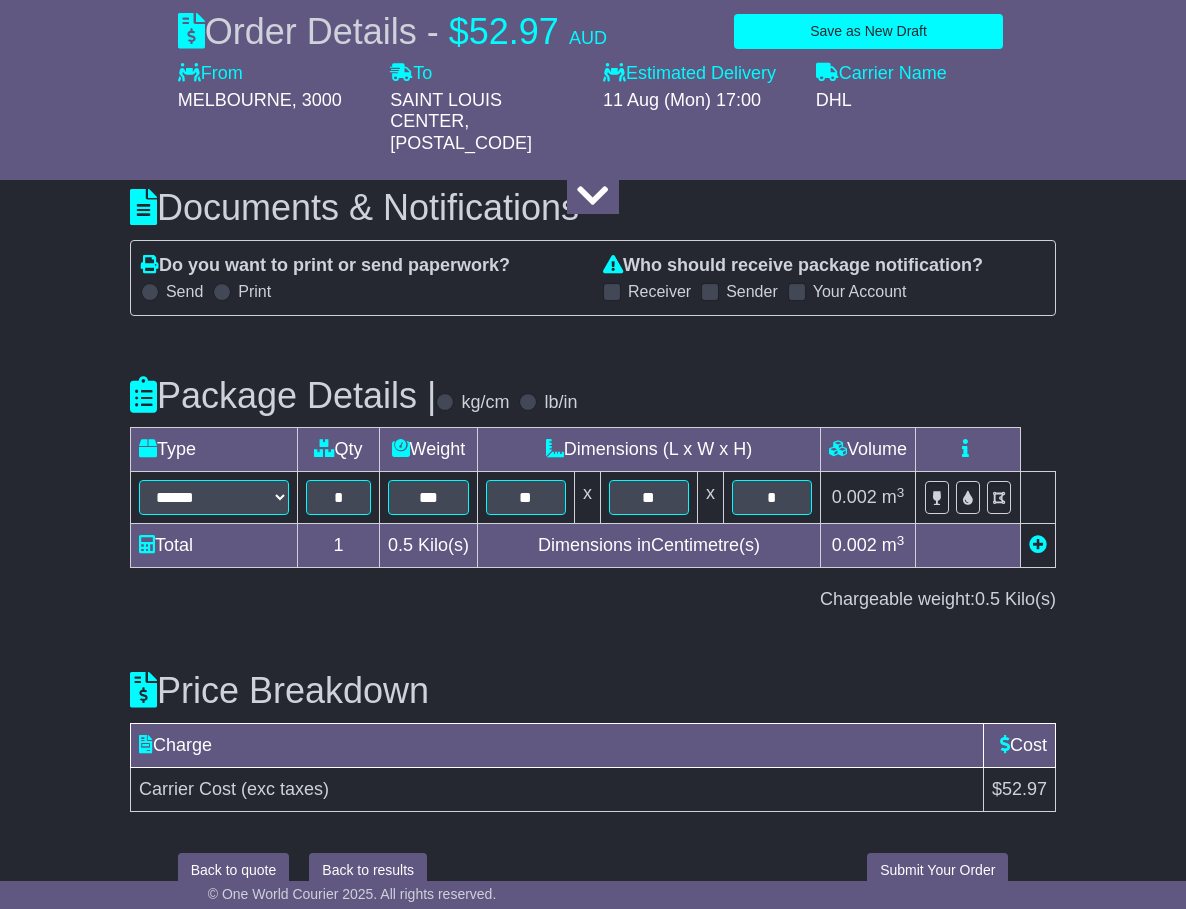 scroll, scrollTop: 2130, scrollLeft: 0, axis: vertical 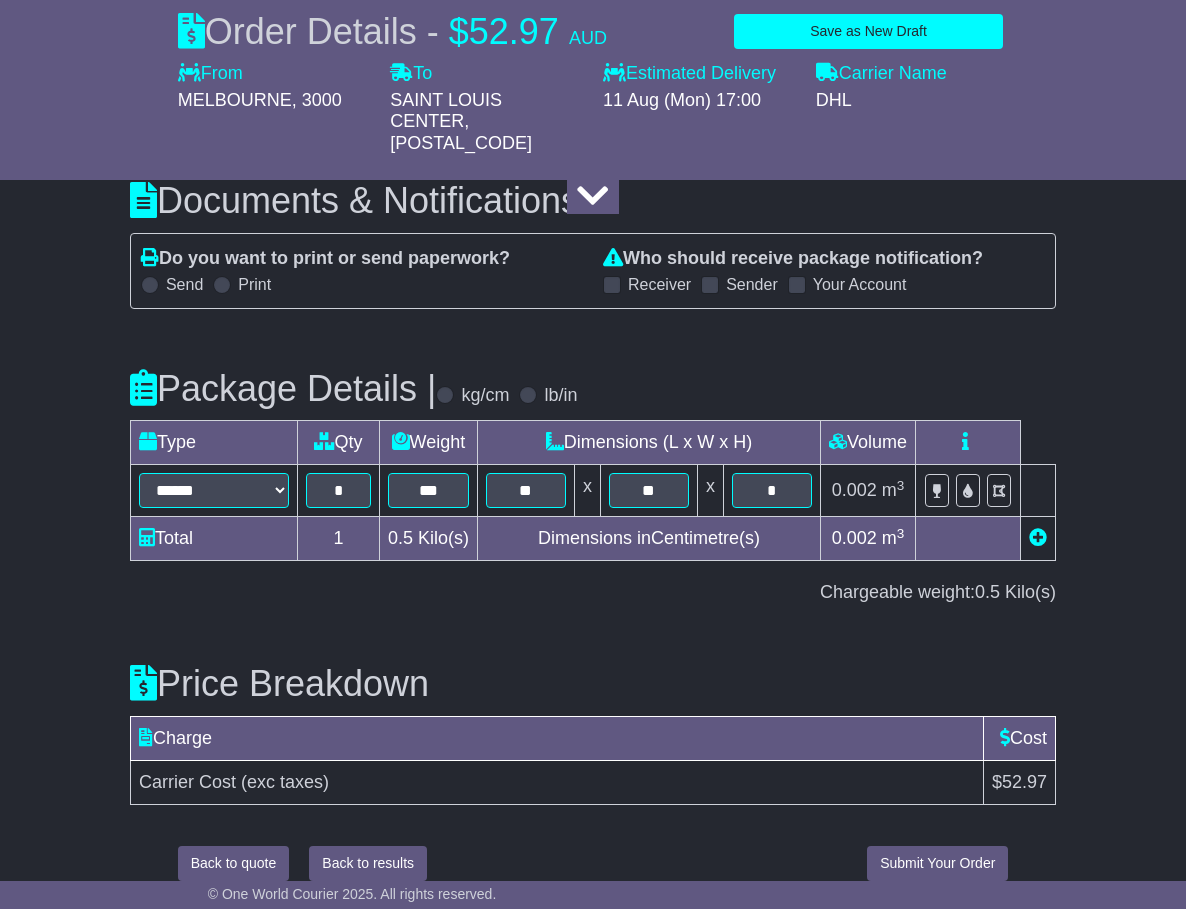 type on "**********" 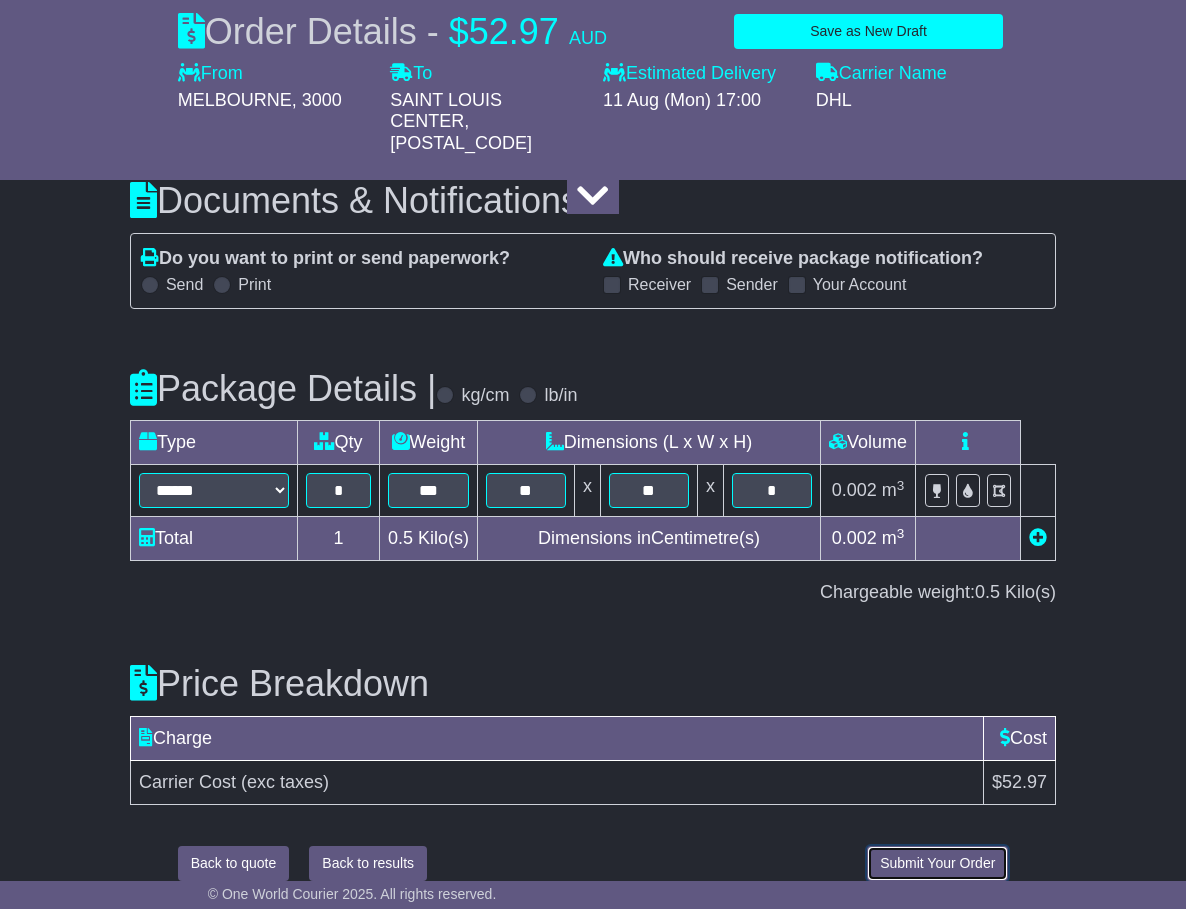 click on "Submit Your Order" at bounding box center [937, 863] 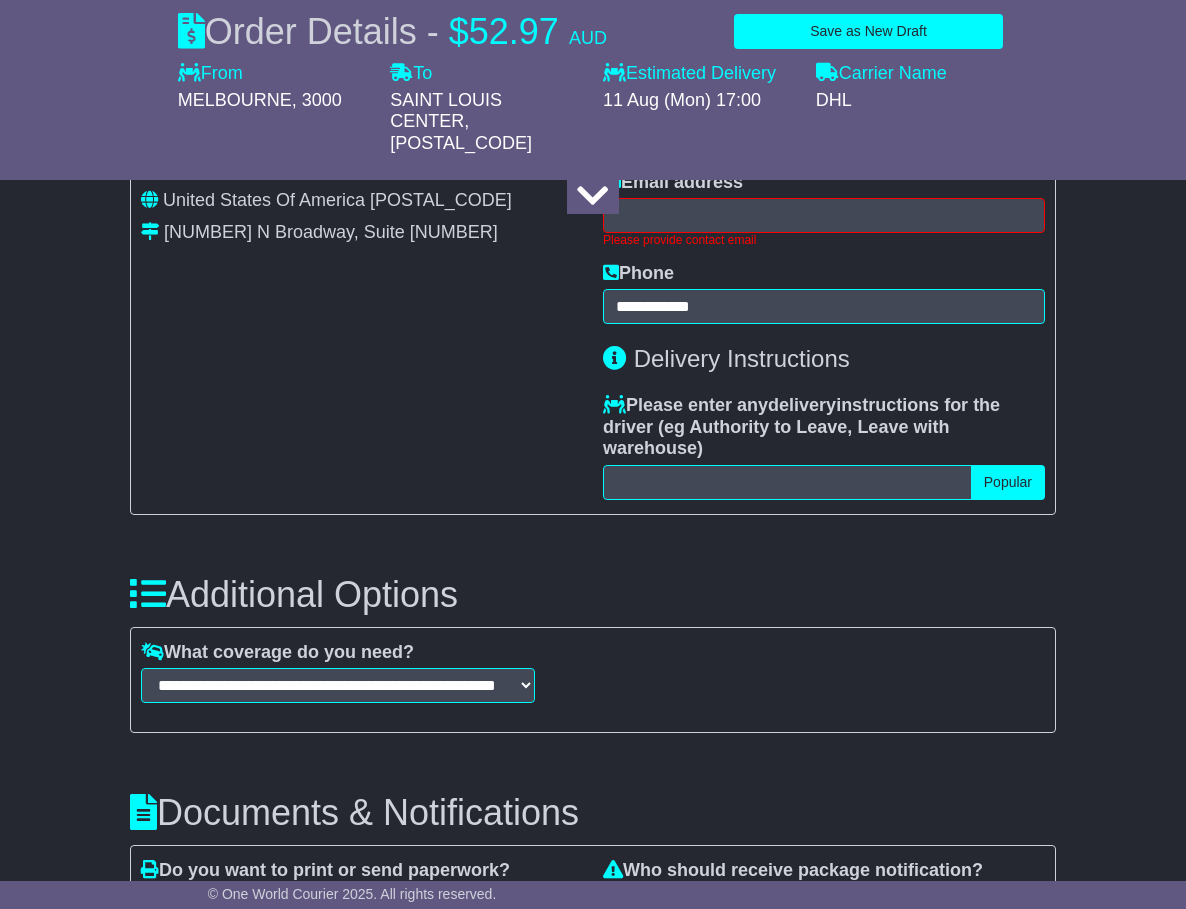 scroll, scrollTop: 1411, scrollLeft: 0, axis: vertical 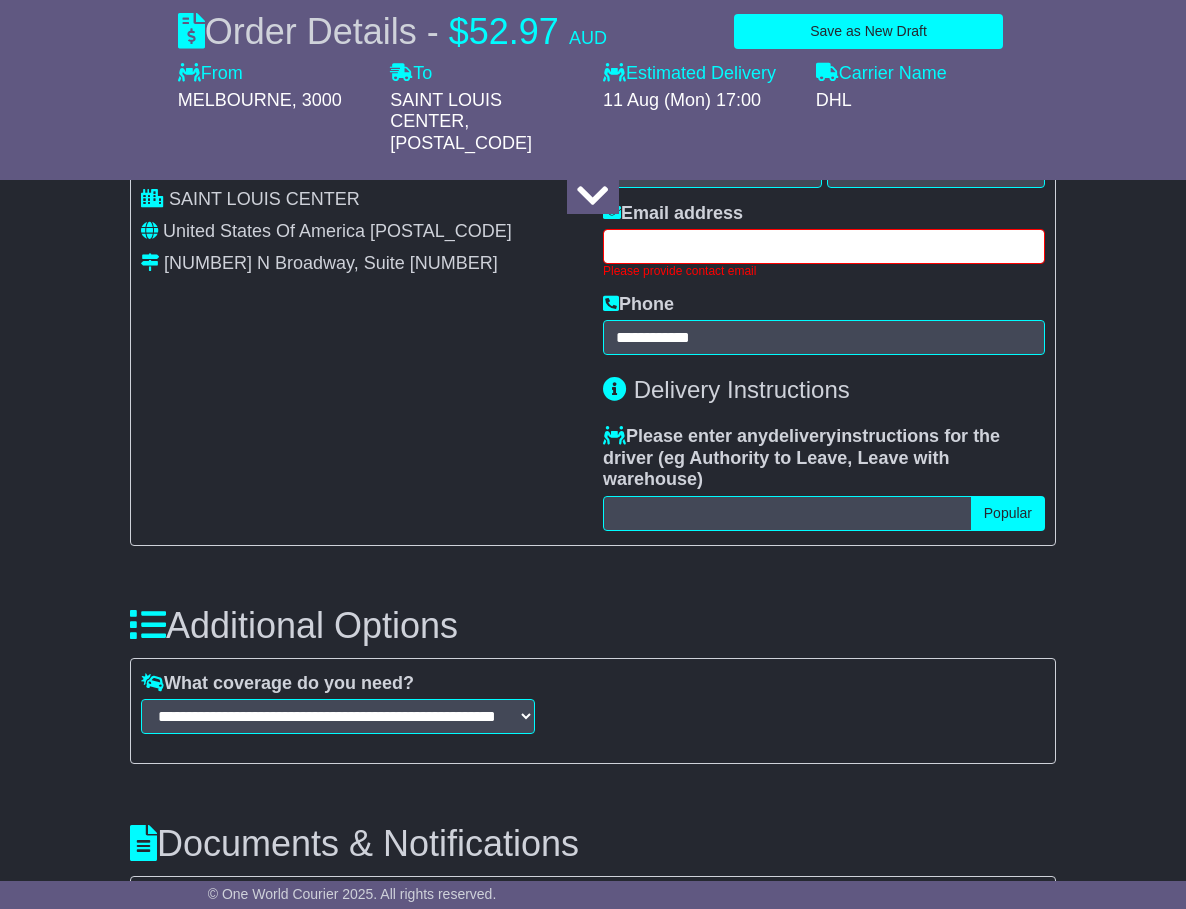 click at bounding box center [824, 246] 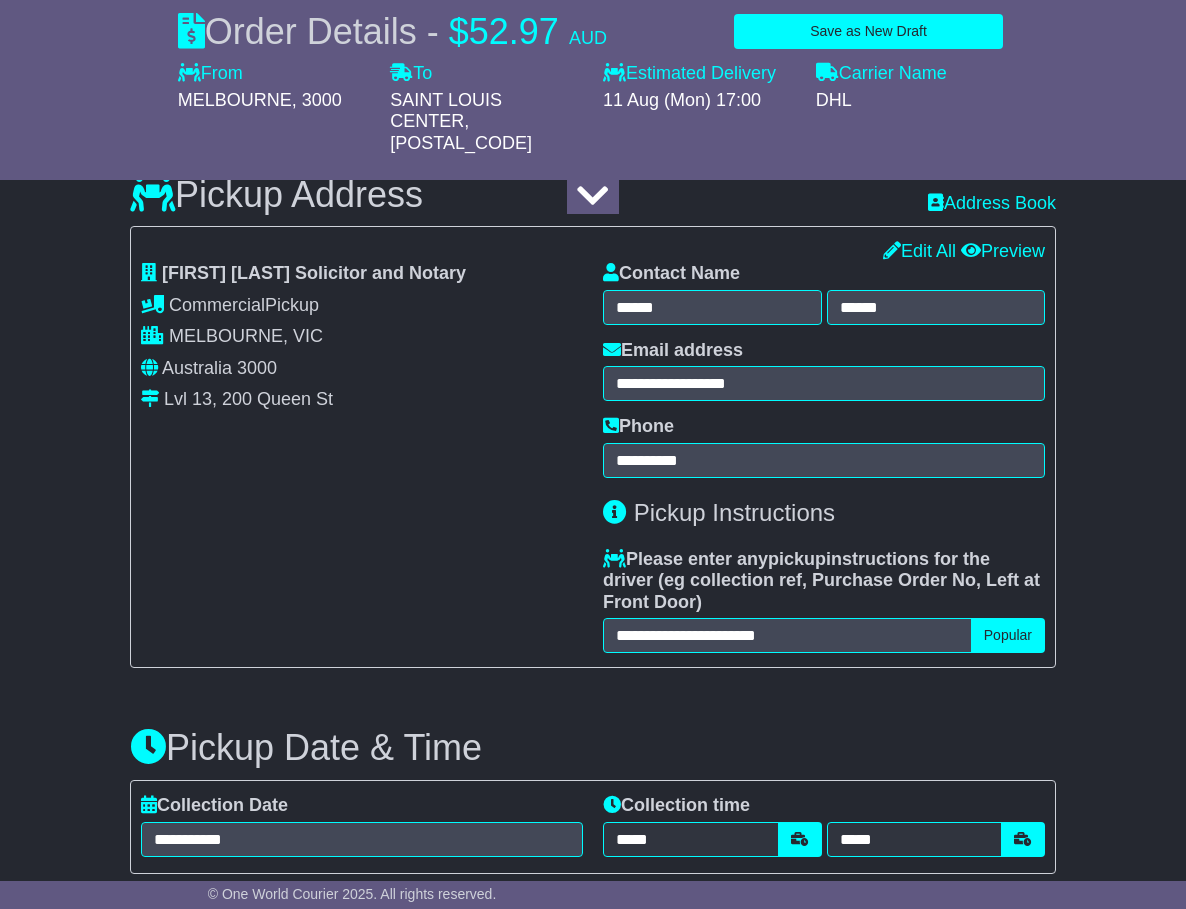 scroll, scrollTop: 511, scrollLeft: 0, axis: vertical 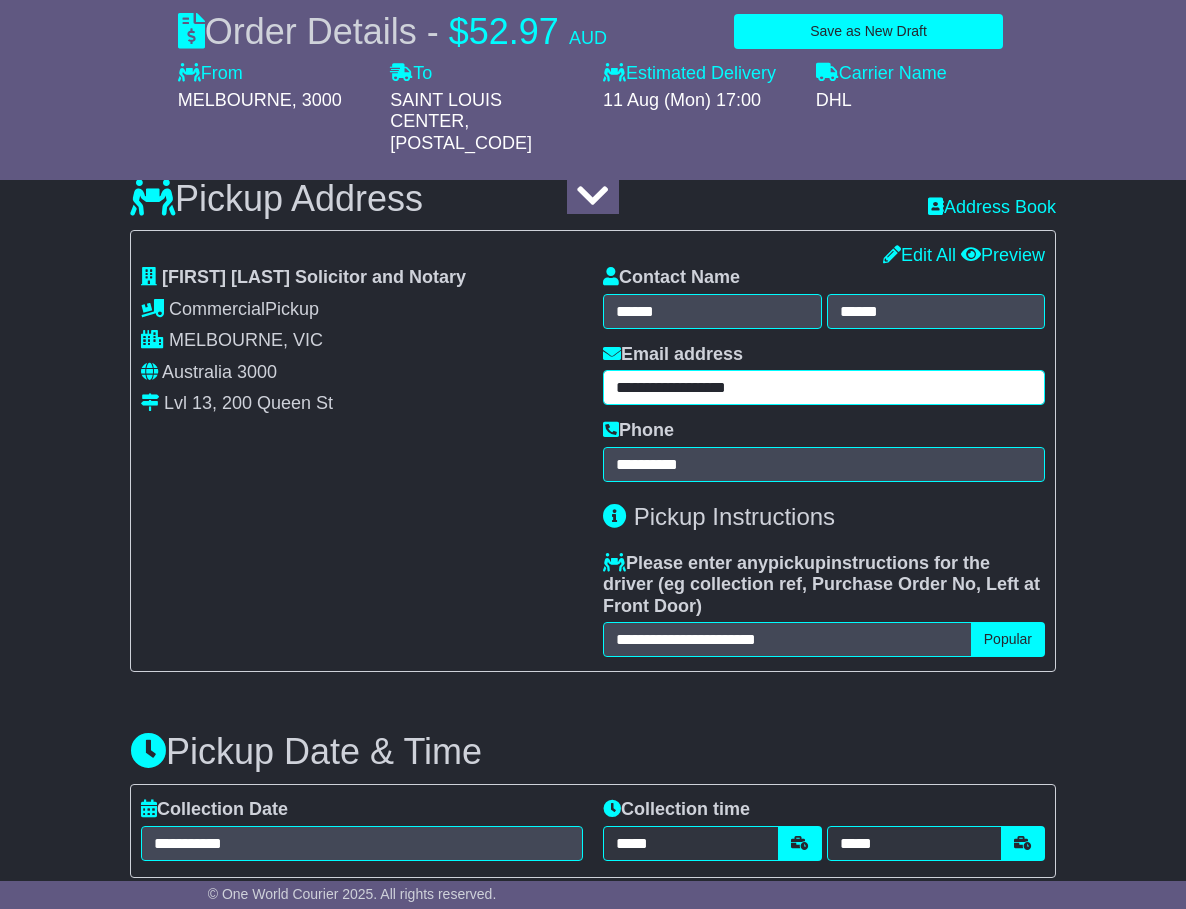 drag, startPoint x: 772, startPoint y: 369, endPoint x: 614, endPoint y: 368, distance: 158.00316 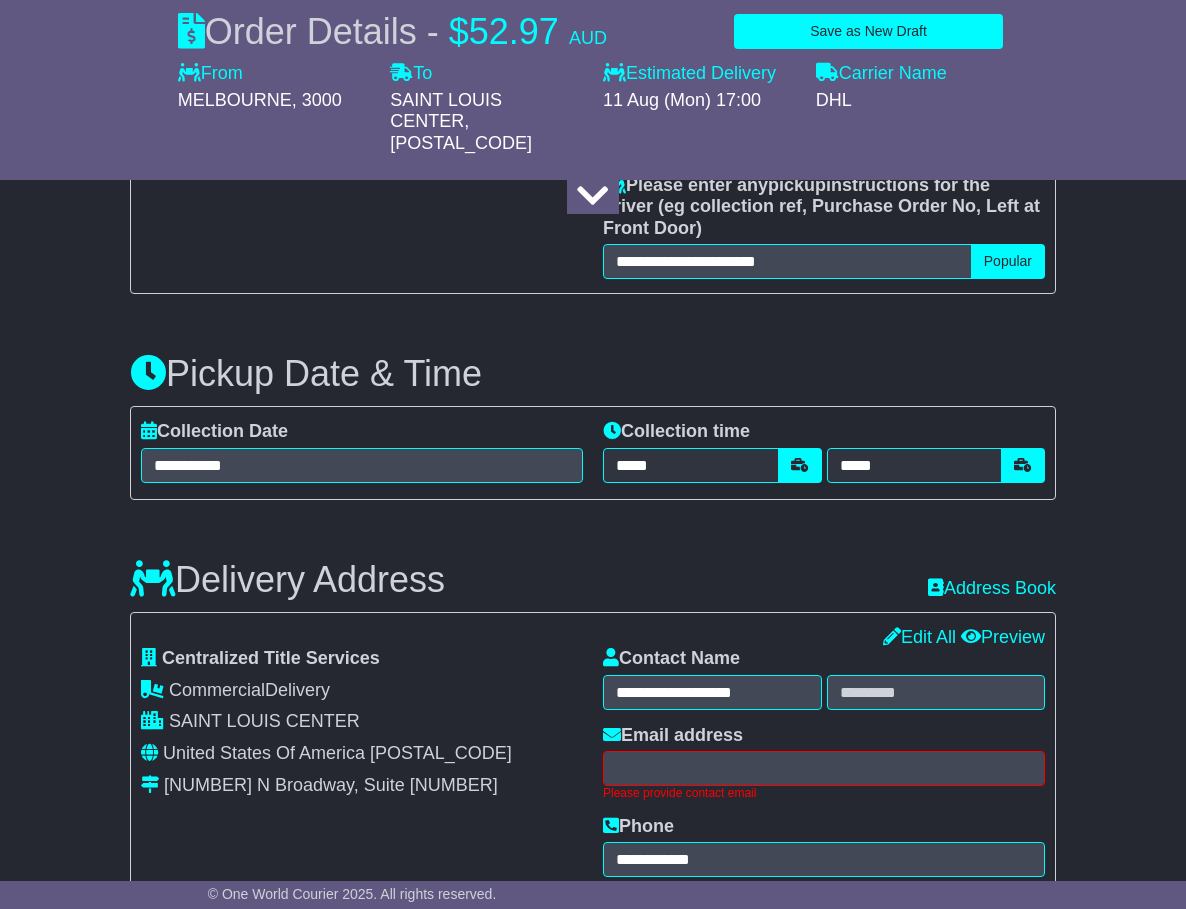 scroll, scrollTop: 1011, scrollLeft: 0, axis: vertical 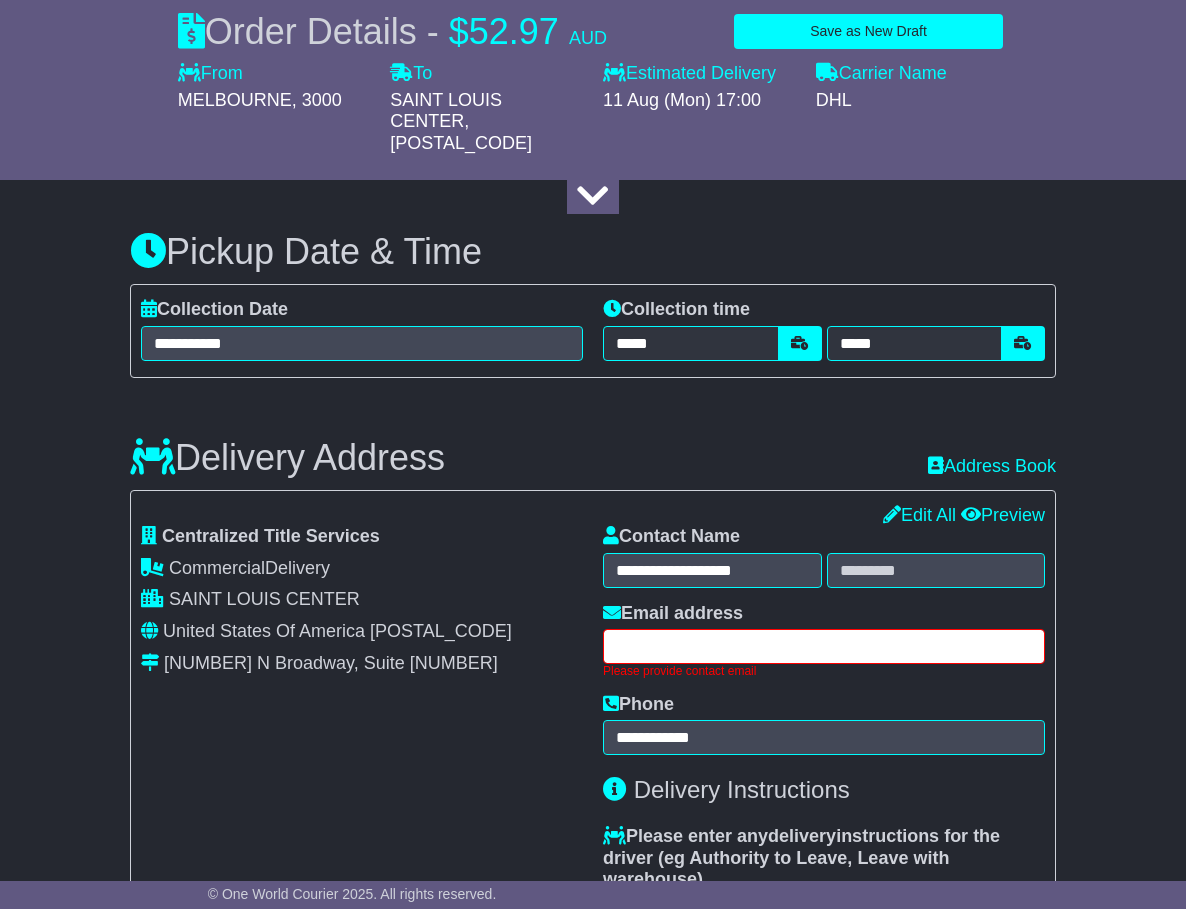 click at bounding box center [824, 646] 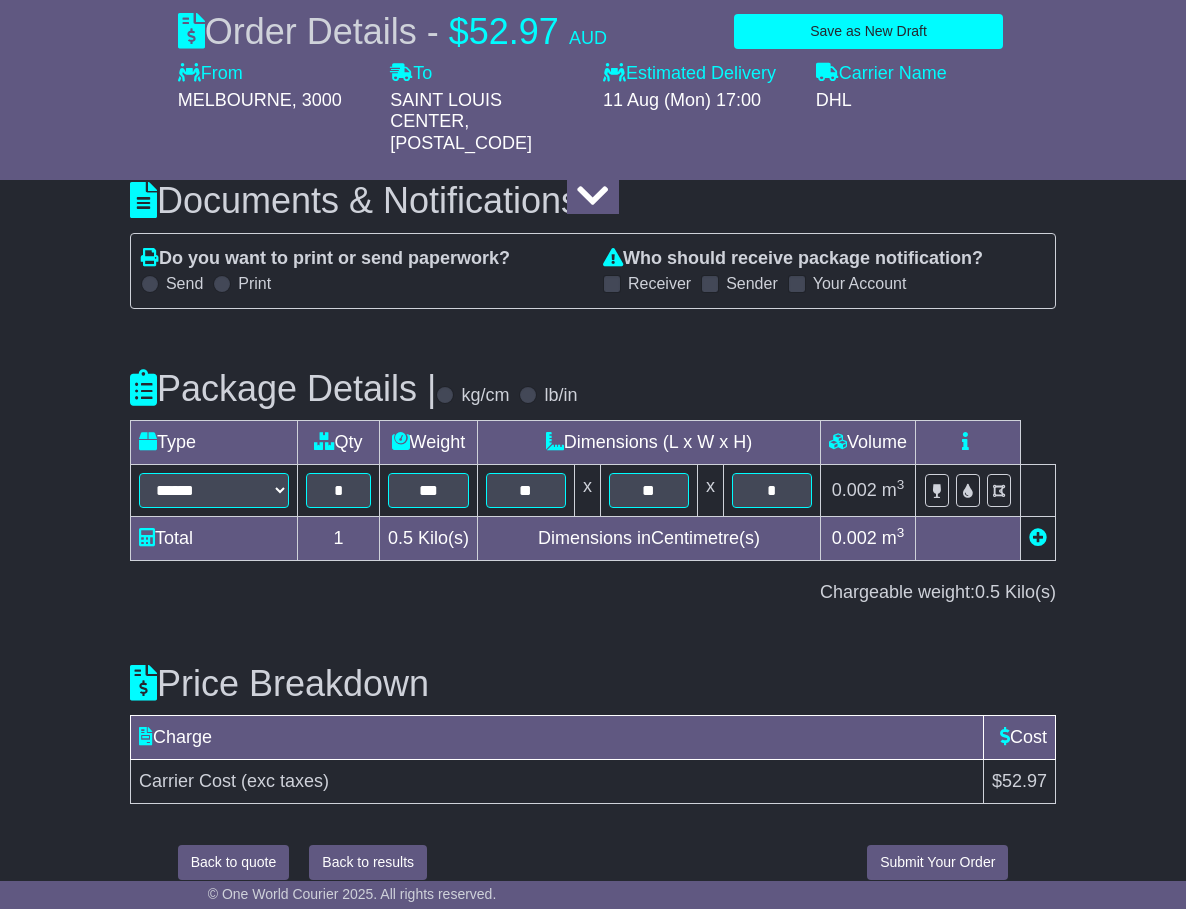 type on "**********" 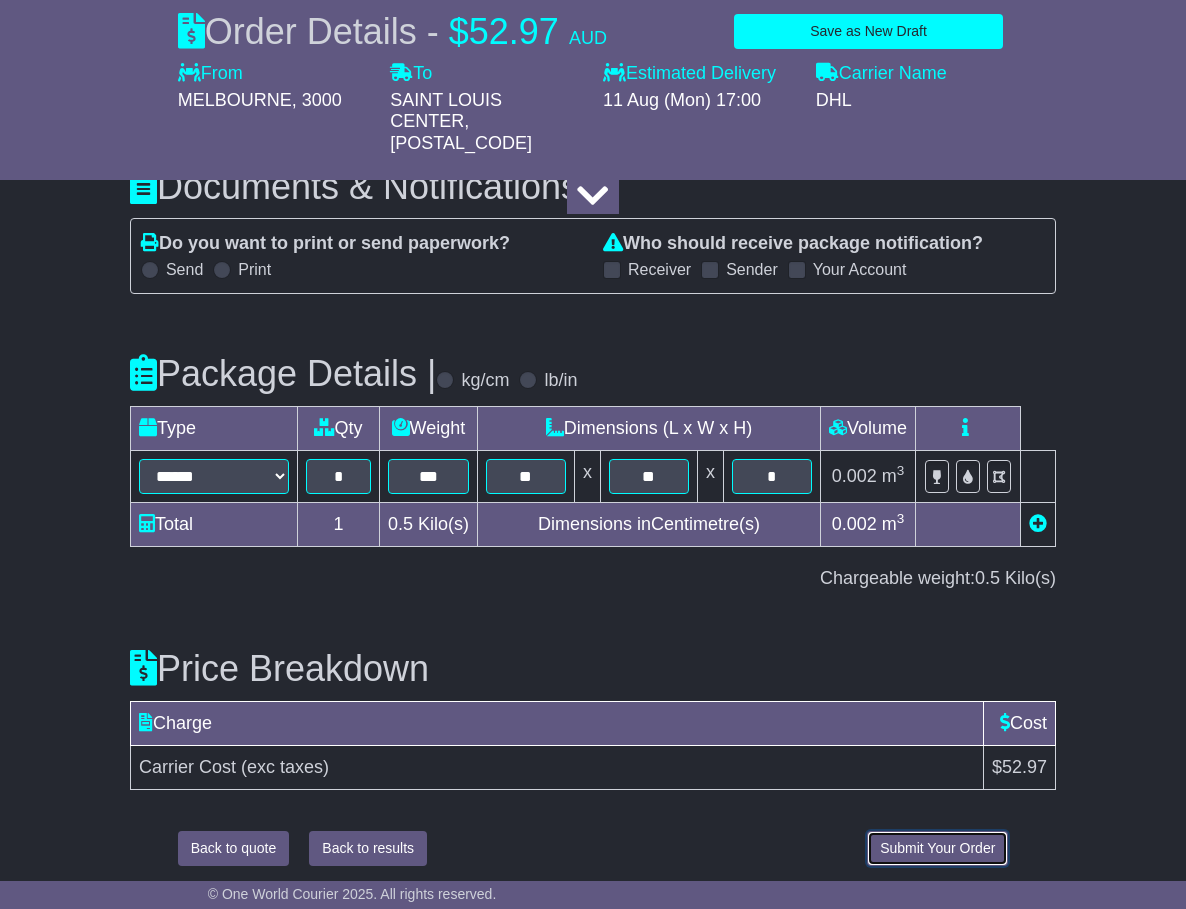 scroll, scrollTop: 1923, scrollLeft: 0, axis: vertical 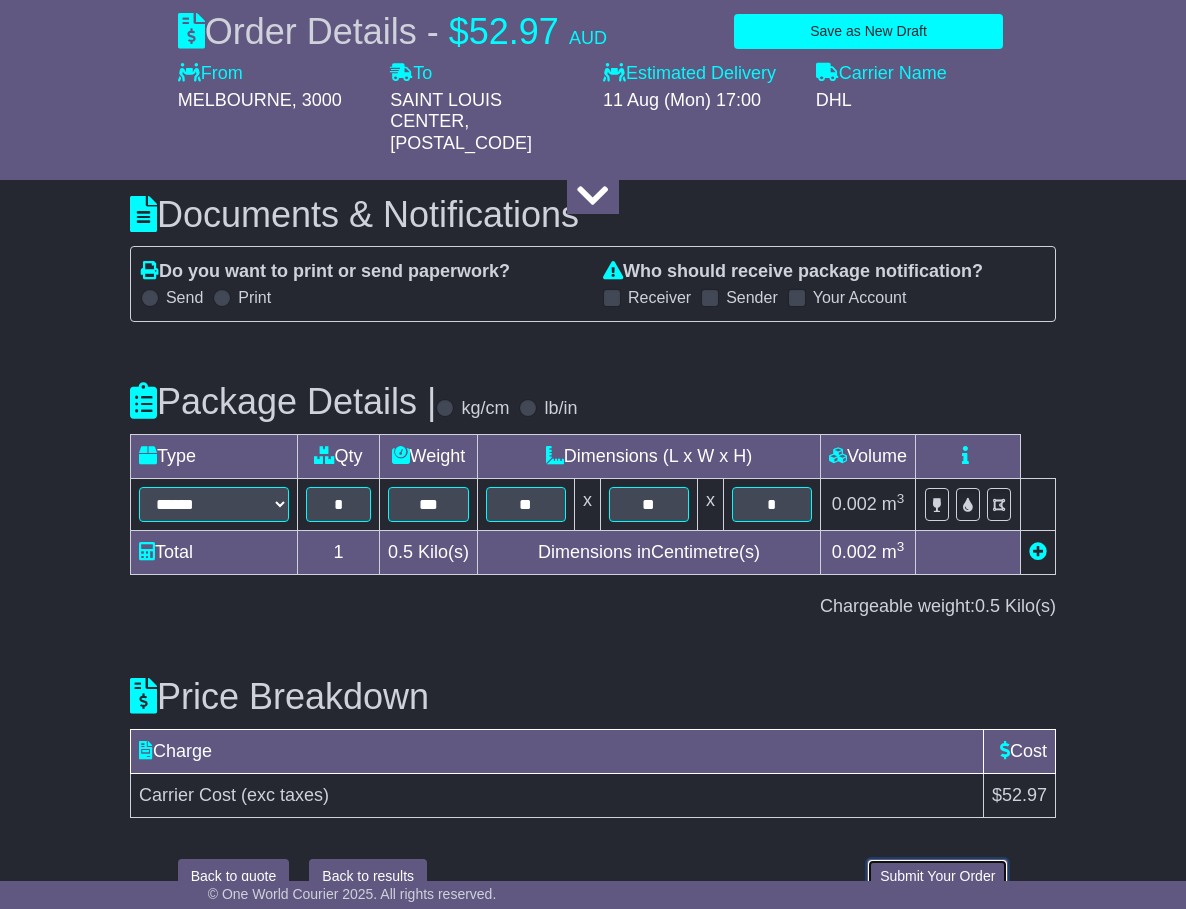 click on "Submit Your Order" at bounding box center (937, 876) 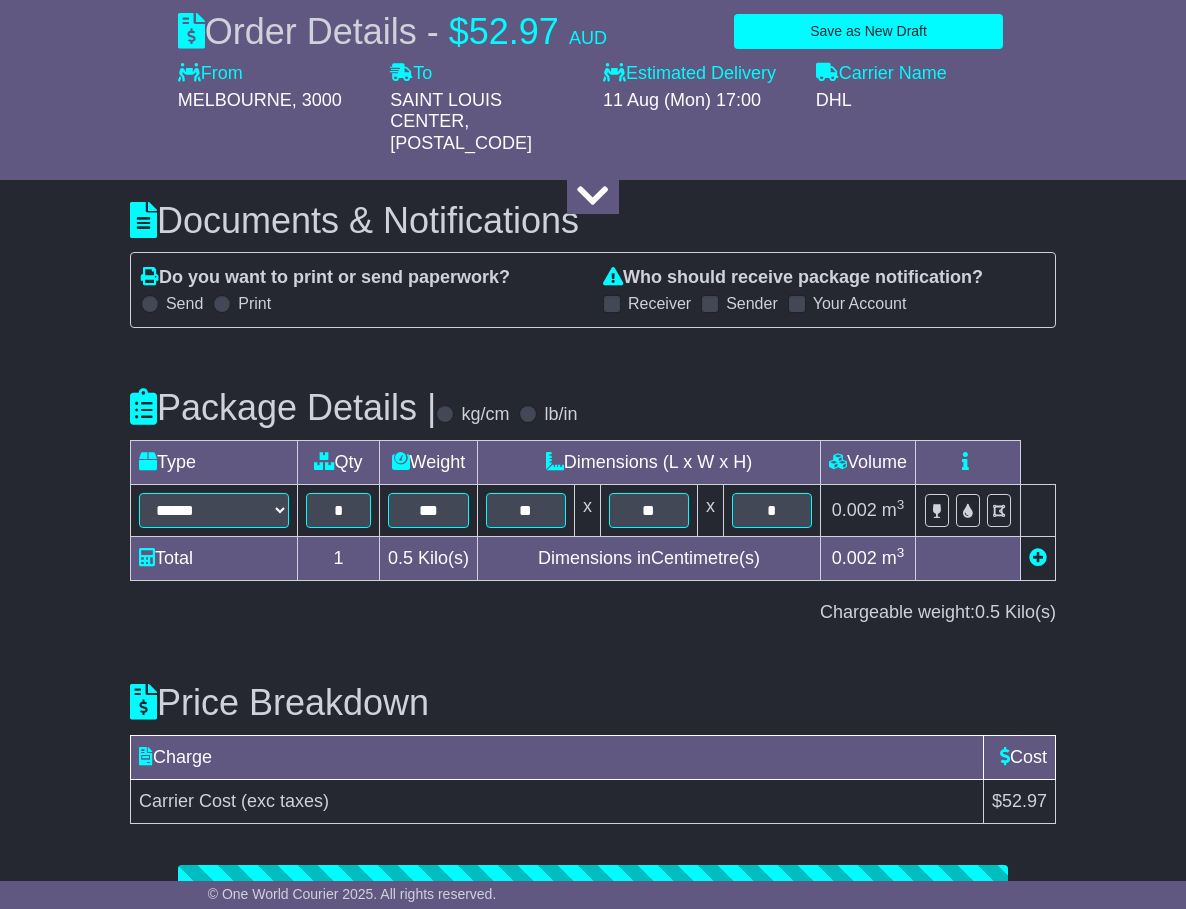 scroll, scrollTop: 1814, scrollLeft: 0, axis: vertical 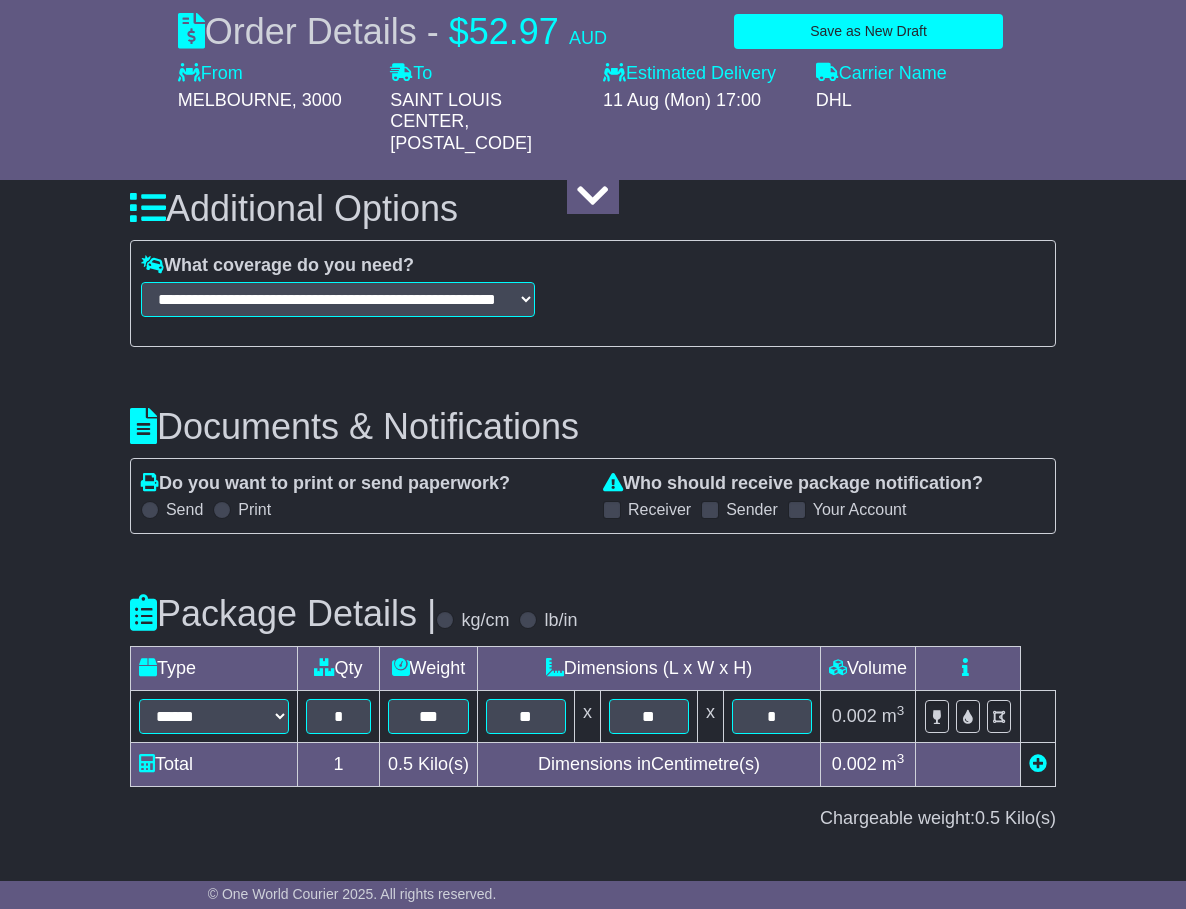 click at bounding box center (612, 510) 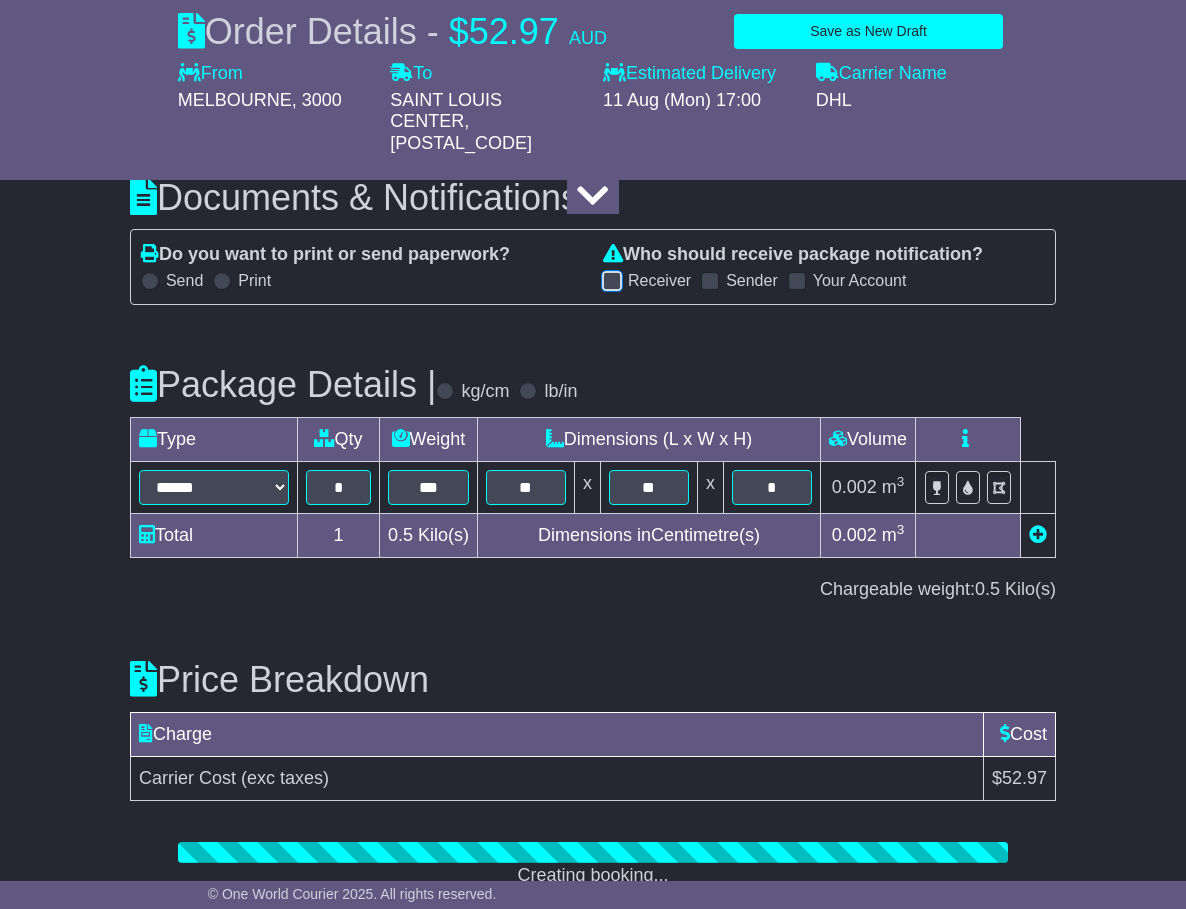 scroll, scrollTop: 2114, scrollLeft: 0, axis: vertical 